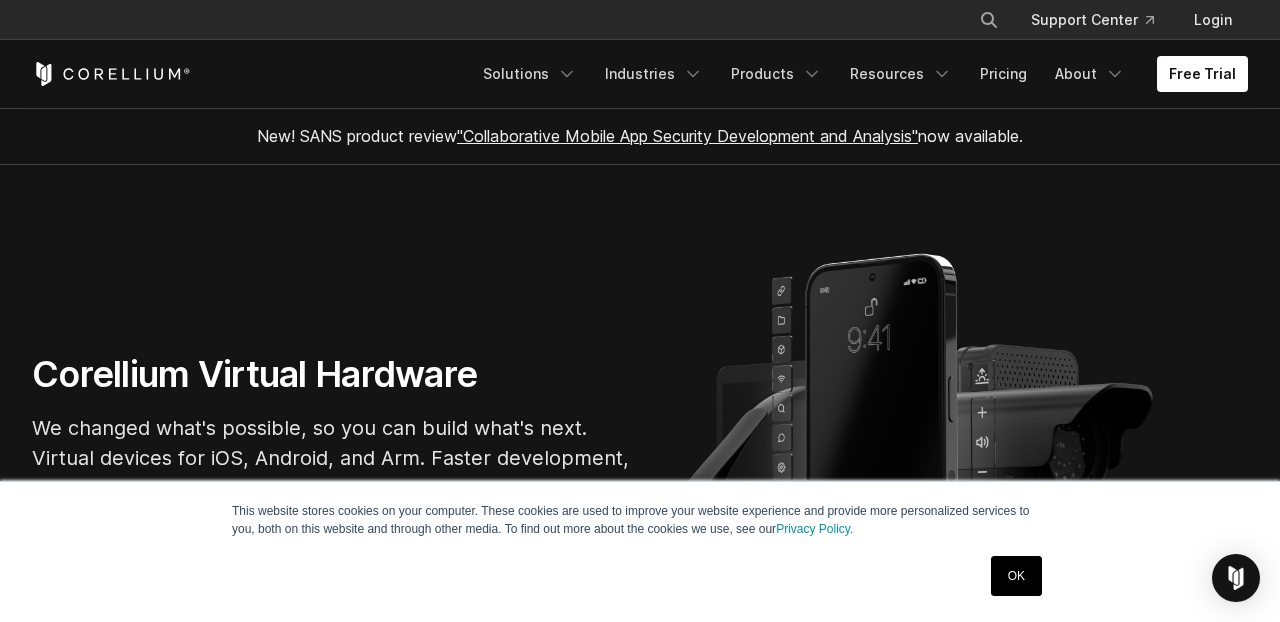 scroll, scrollTop: 3628, scrollLeft: 0, axis: vertical 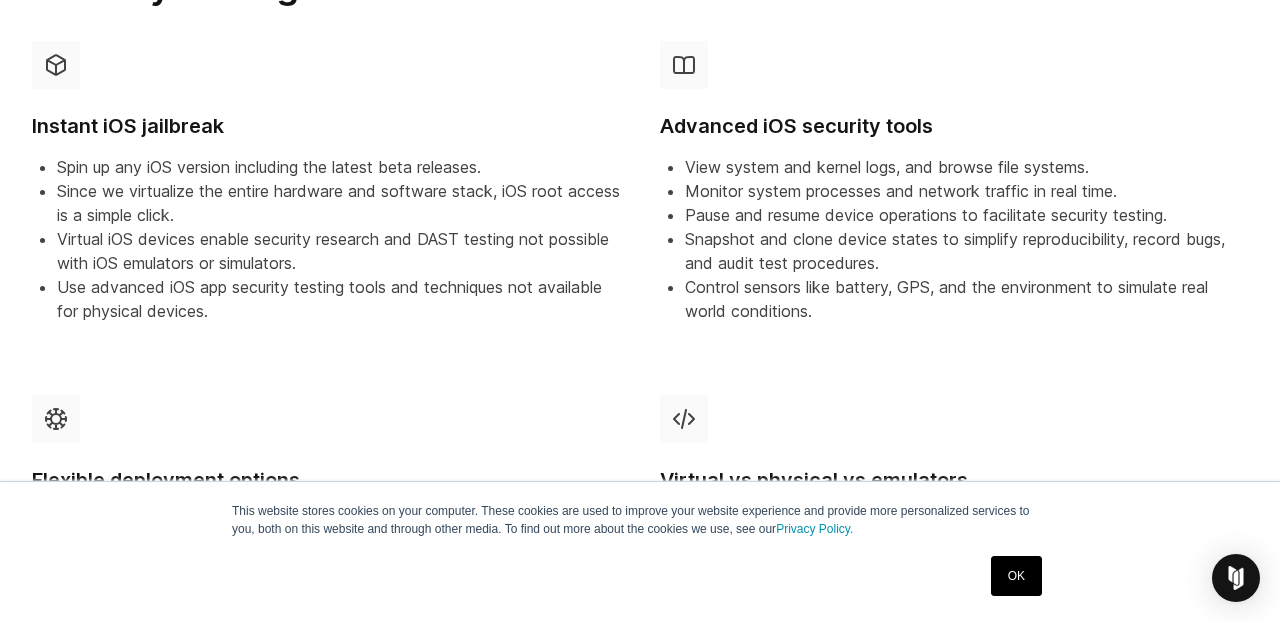 click on "OK" at bounding box center [604, 576] 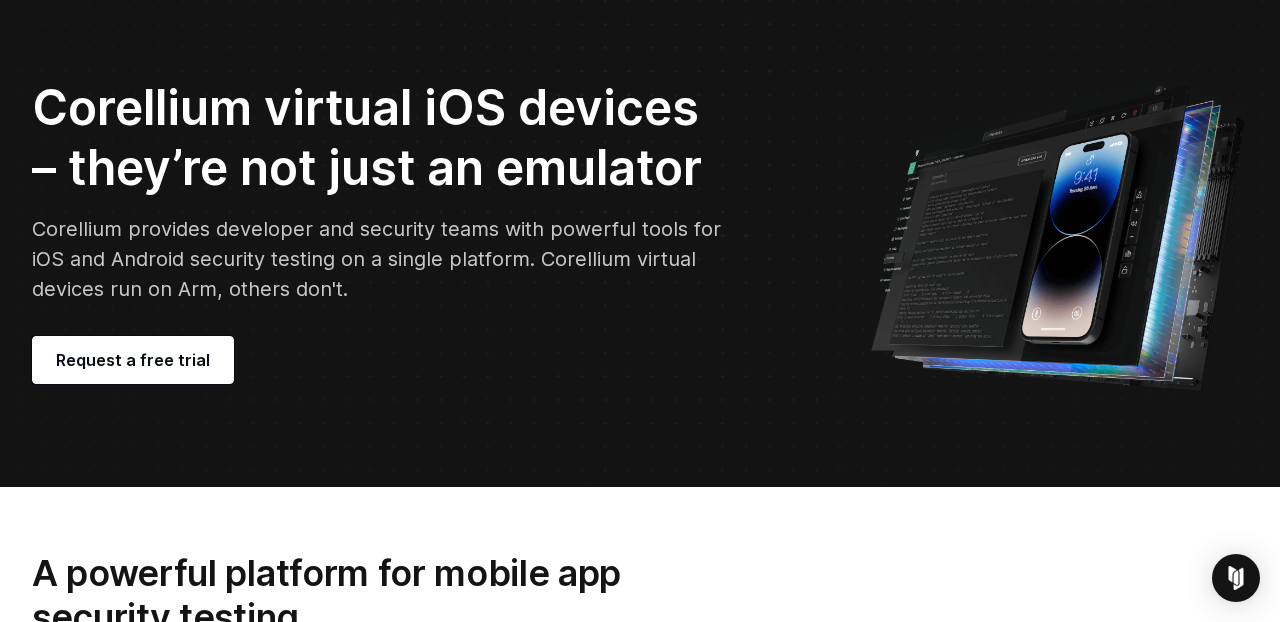 scroll, scrollTop: 100, scrollLeft: 0, axis: vertical 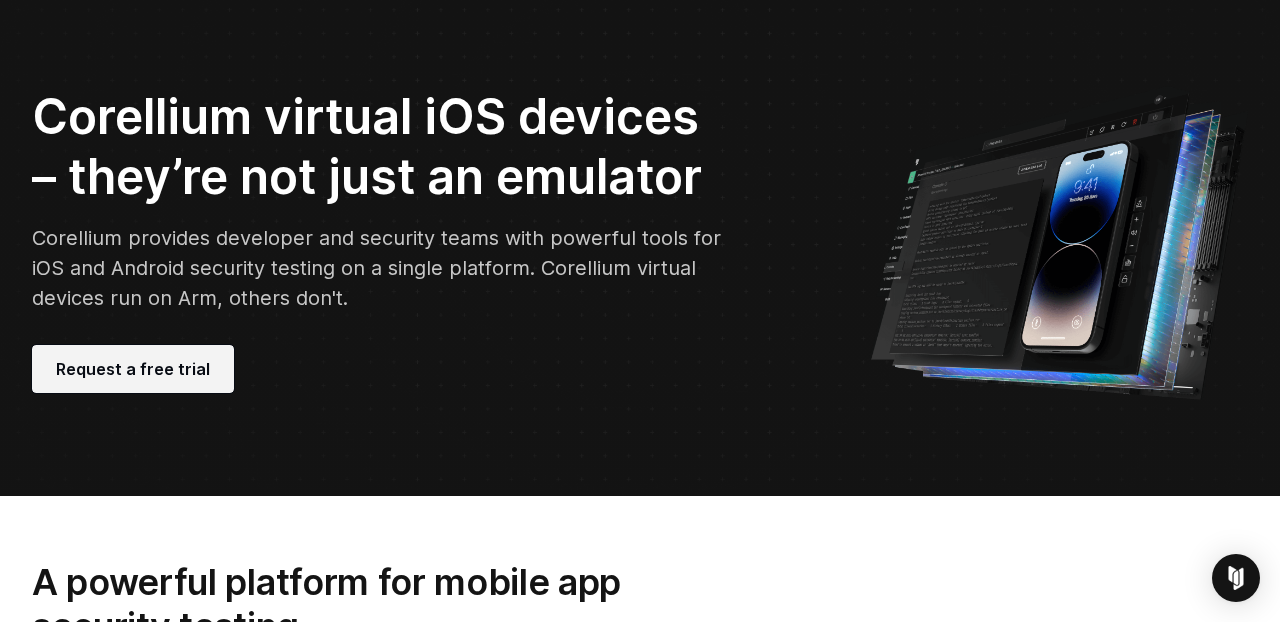 click on "Request a free trial" at bounding box center [133, 369] 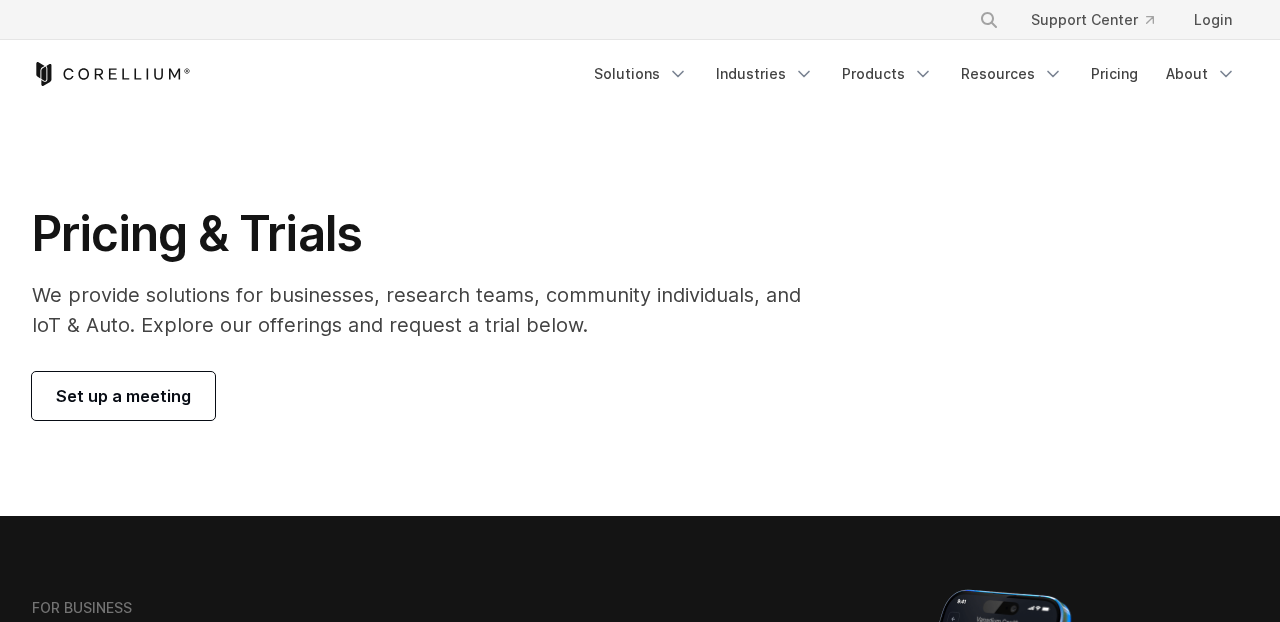 scroll, scrollTop: 459, scrollLeft: 0, axis: vertical 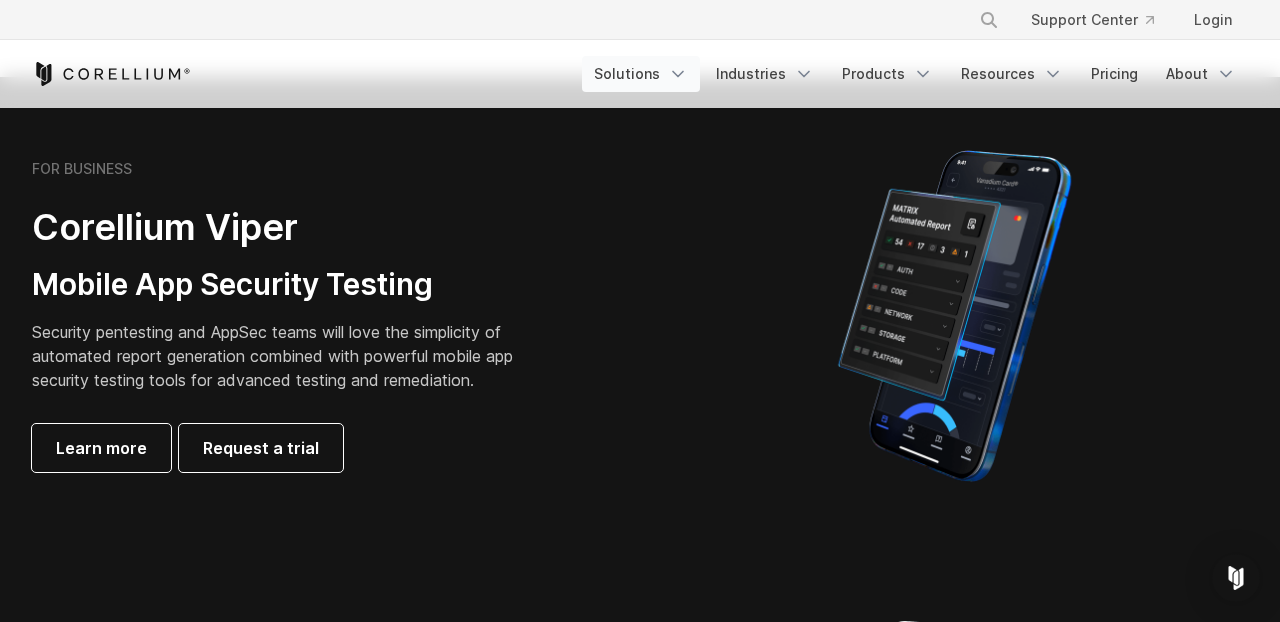click on "Solutions" at bounding box center [641, 74] 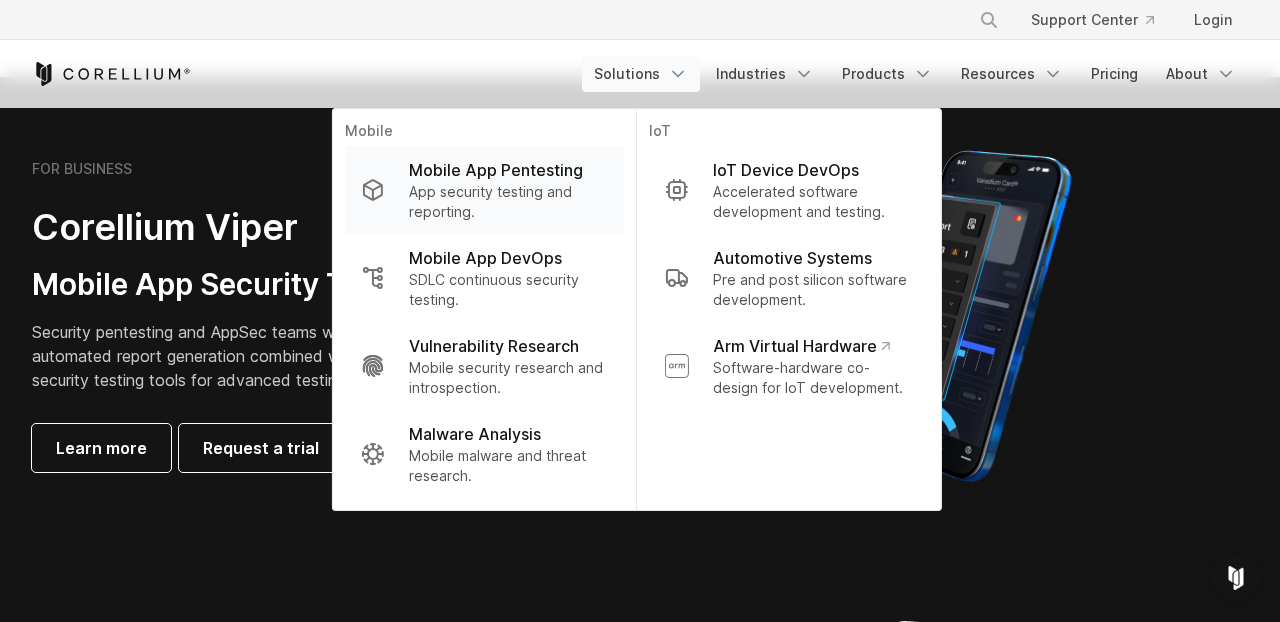 click on "App security testing and reporting." at bounding box center [508, 202] 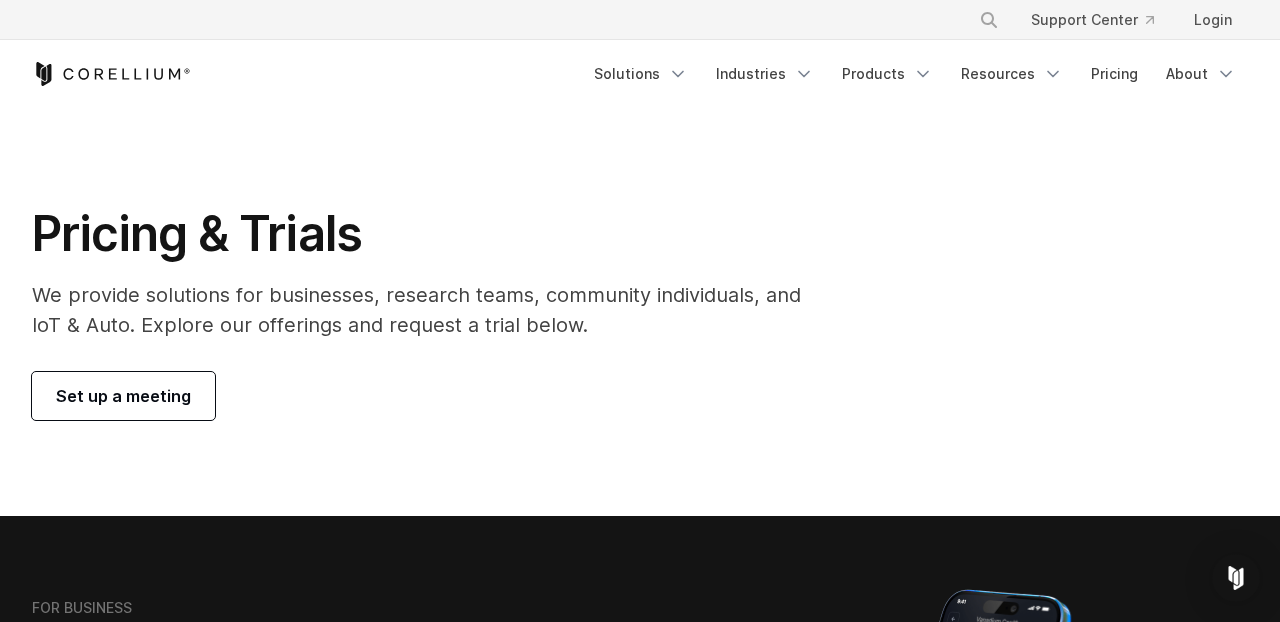 scroll, scrollTop: 0, scrollLeft: 0, axis: both 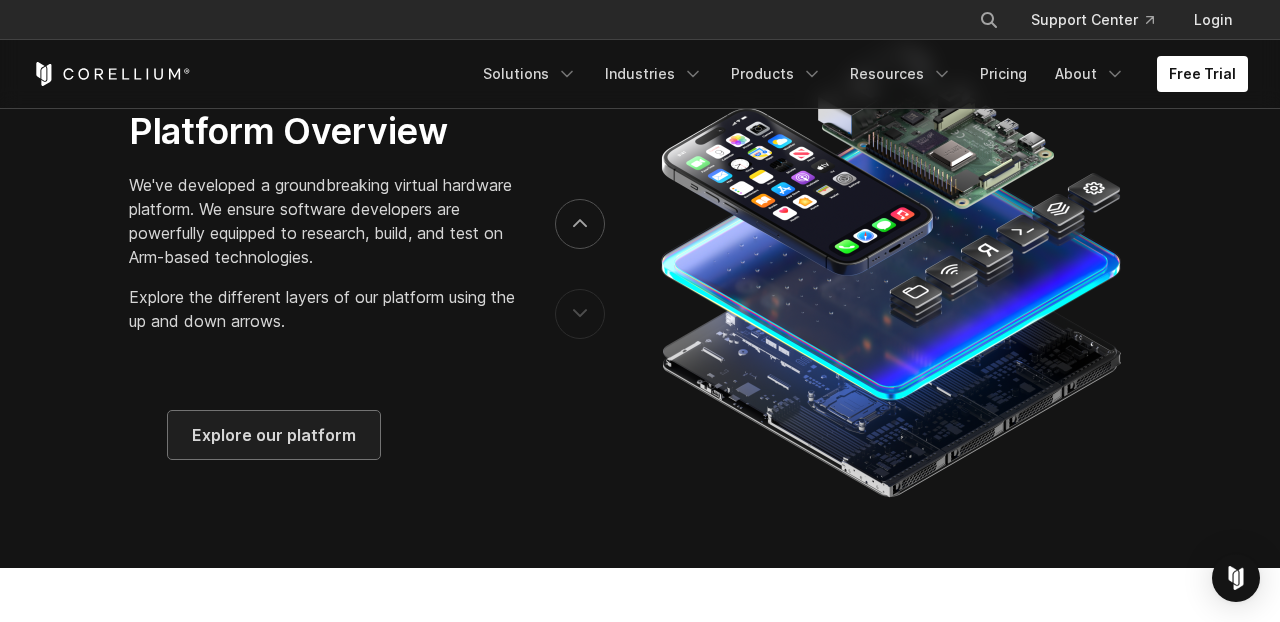 click on "Explore our platform" at bounding box center [274, 435] 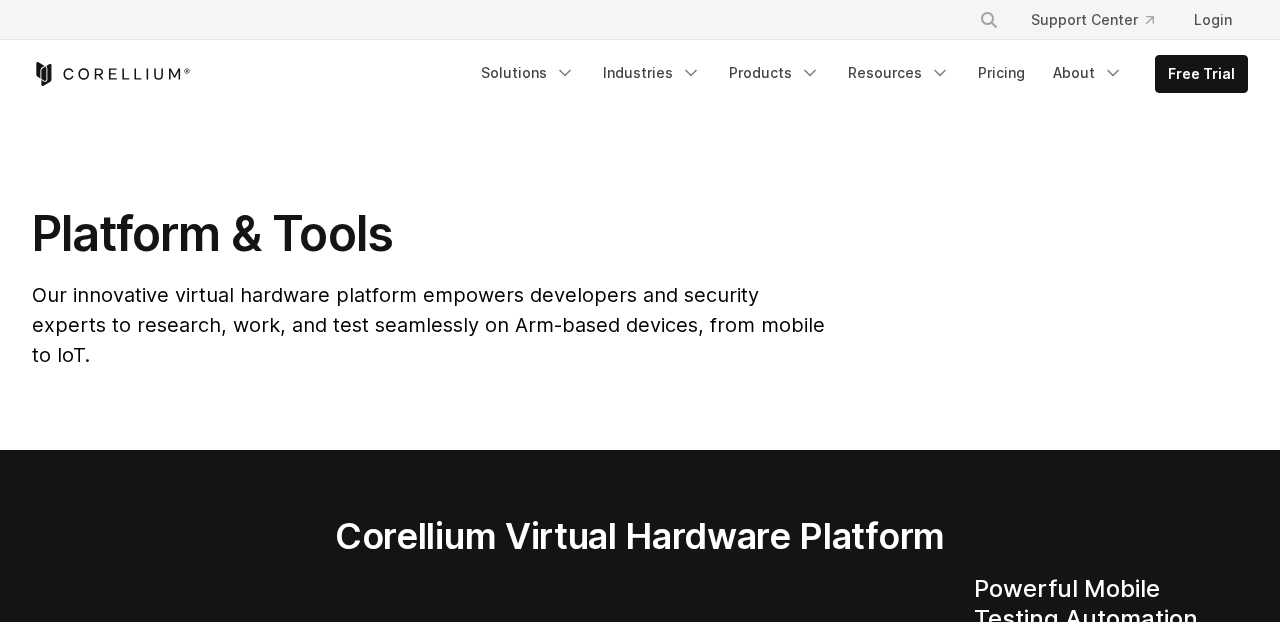 scroll, scrollTop: 1672, scrollLeft: 0, axis: vertical 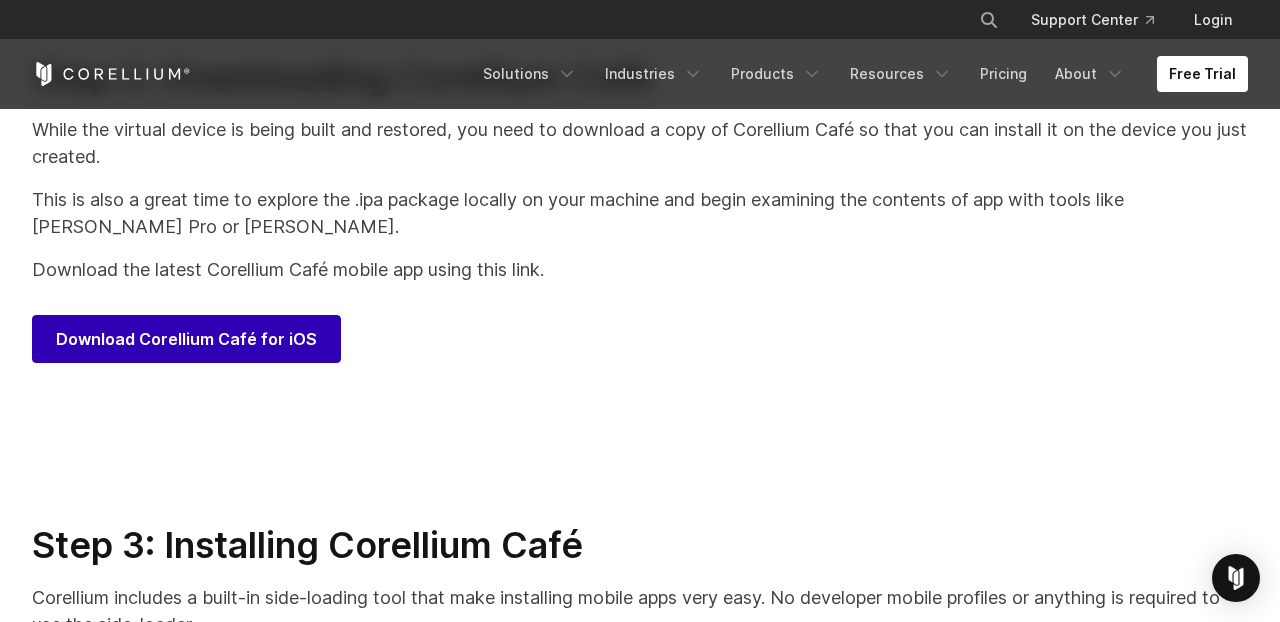 click on "Download Corellium Café for iOS" at bounding box center [186, 339] 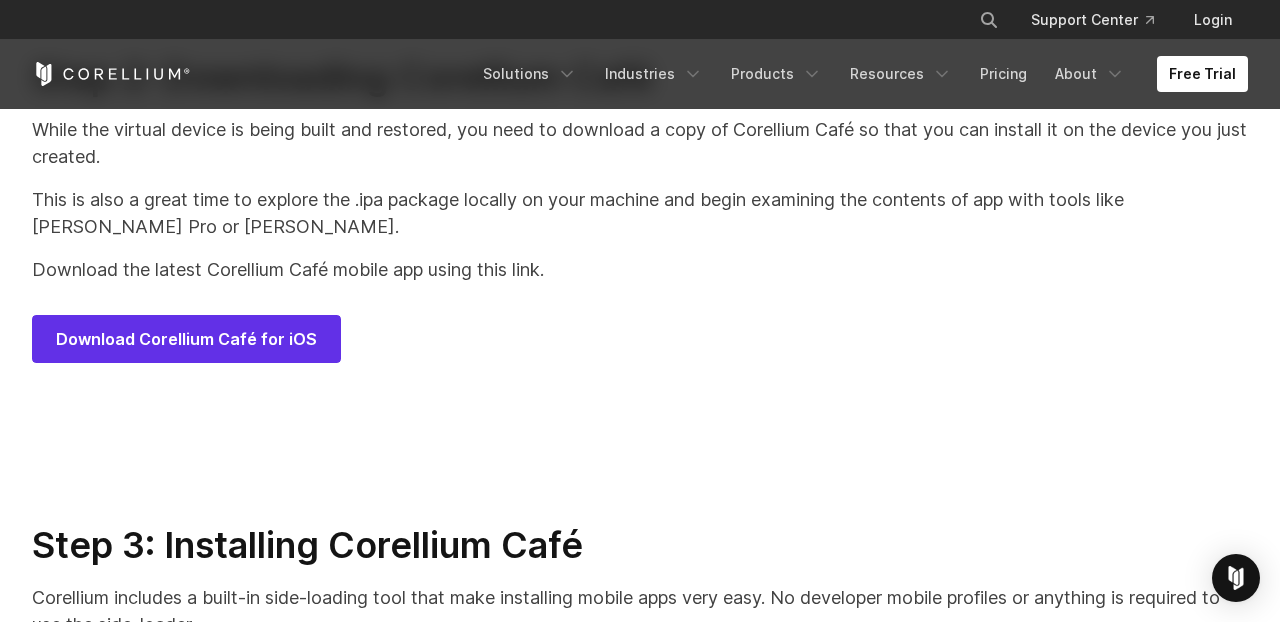 click on "Download the latest Corellium Café mobile app using this link." at bounding box center [640, 269] 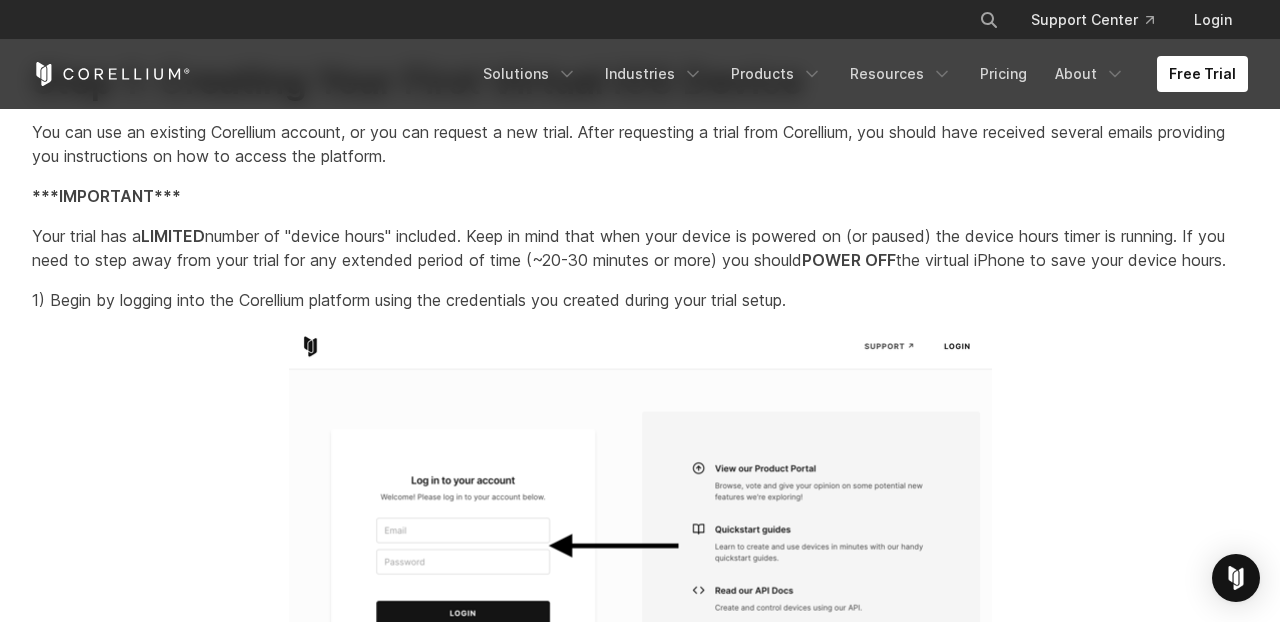 scroll, scrollTop: 2104, scrollLeft: 0, axis: vertical 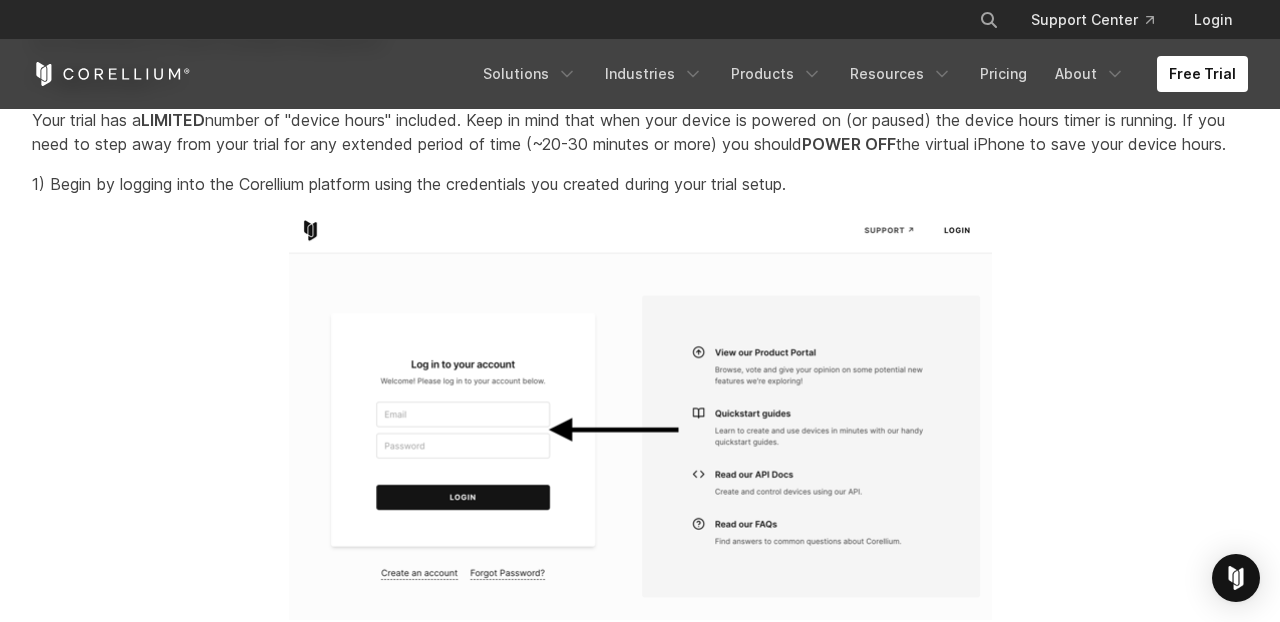 click at bounding box center [640, 416] 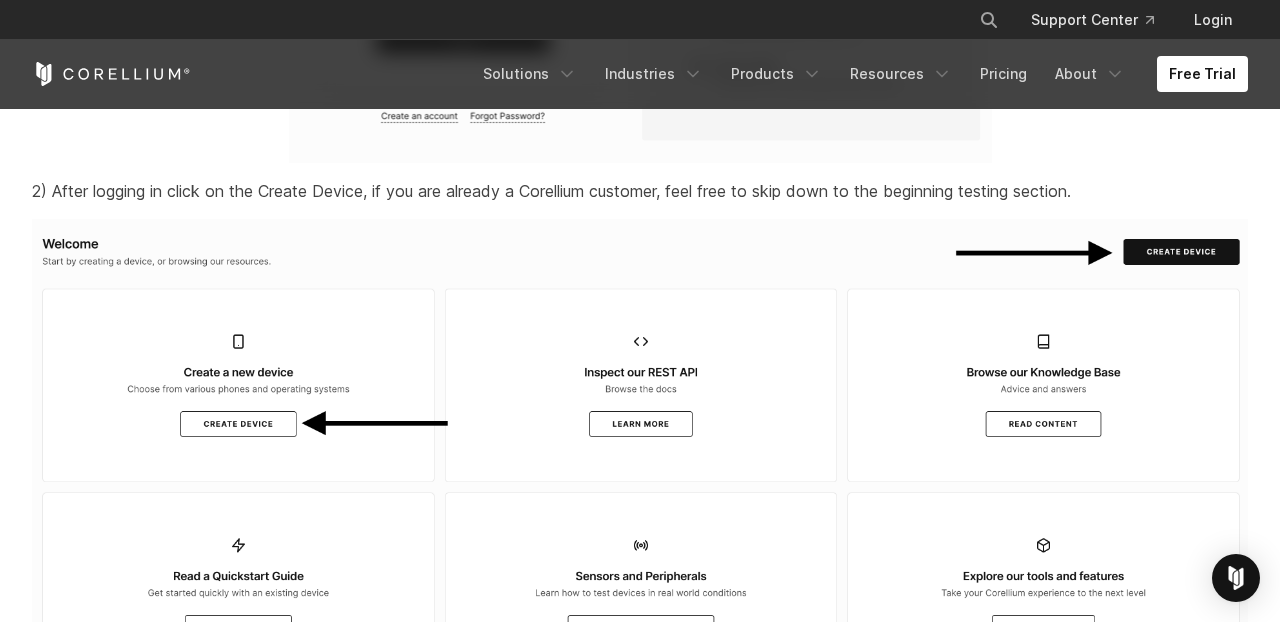 click at bounding box center (640, 457) 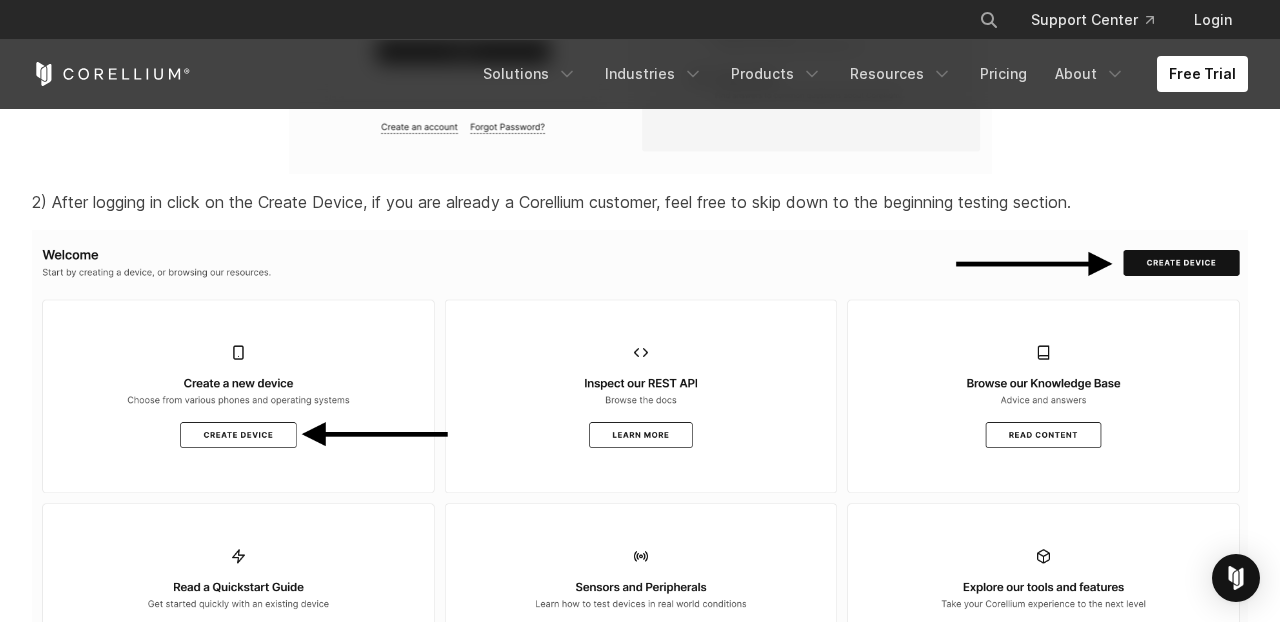 scroll, scrollTop: 2545, scrollLeft: 0, axis: vertical 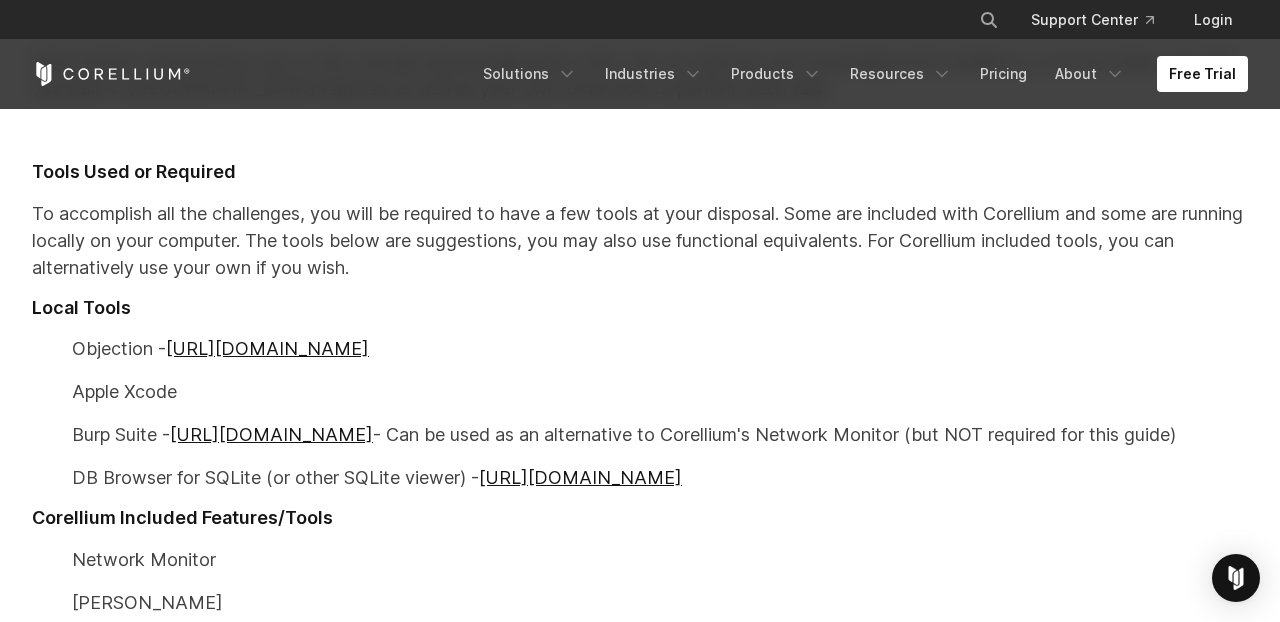 click on "×
Search our site...
Support Center
Login" at bounding box center (640, 20) 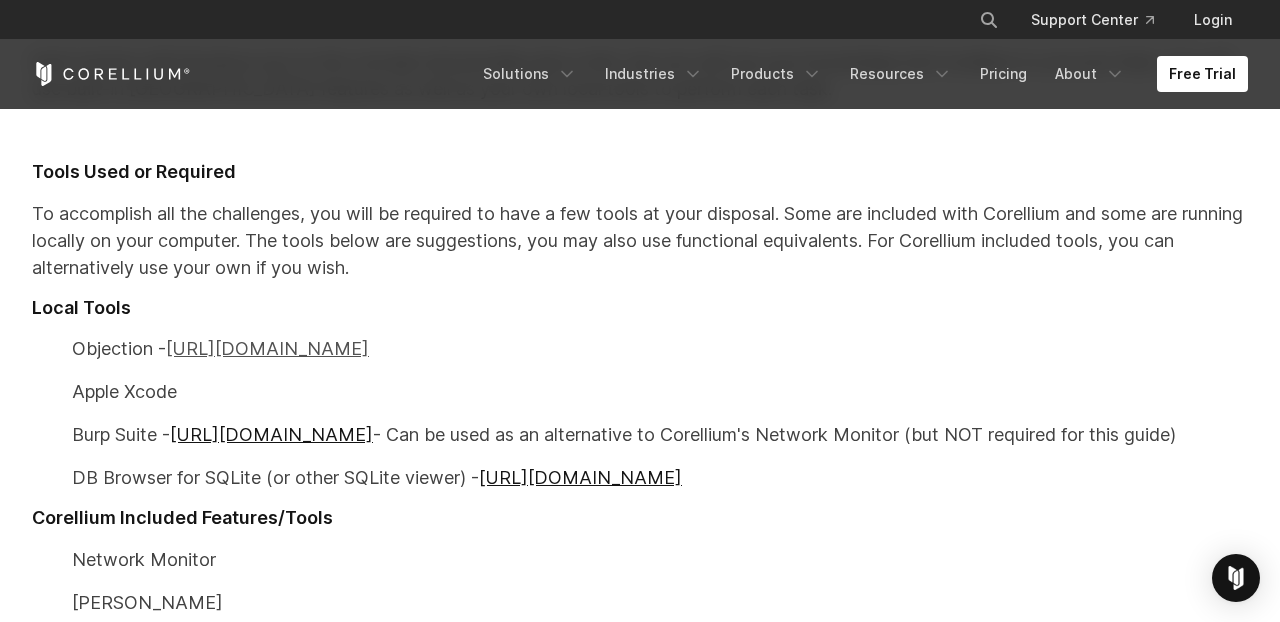 click on "https://github.com/sensepost/objection" at bounding box center [267, 348] 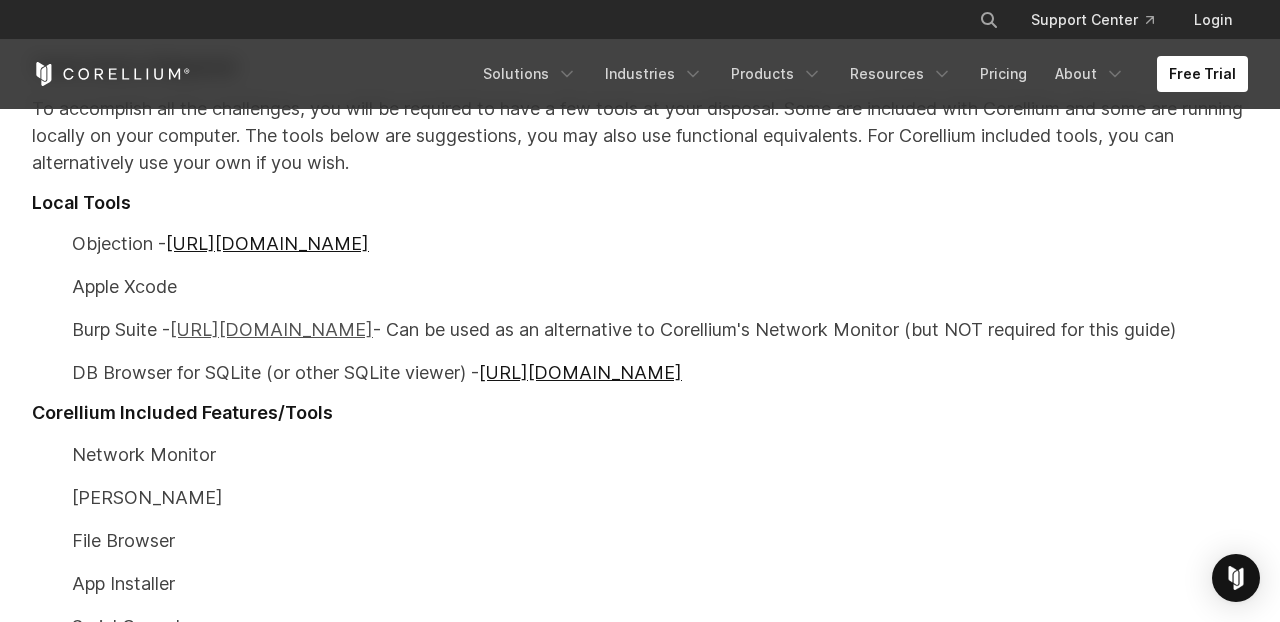 scroll, scrollTop: 1246, scrollLeft: 0, axis: vertical 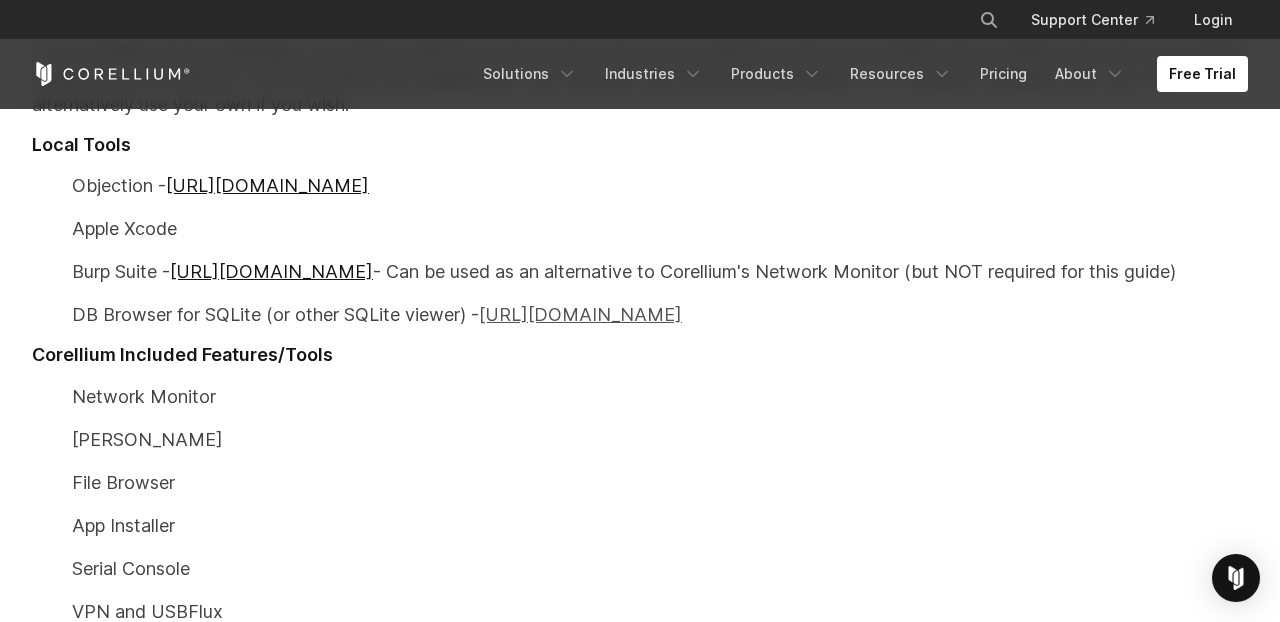 click on "https://sqlitebrowser.org/" at bounding box center (580, 314) 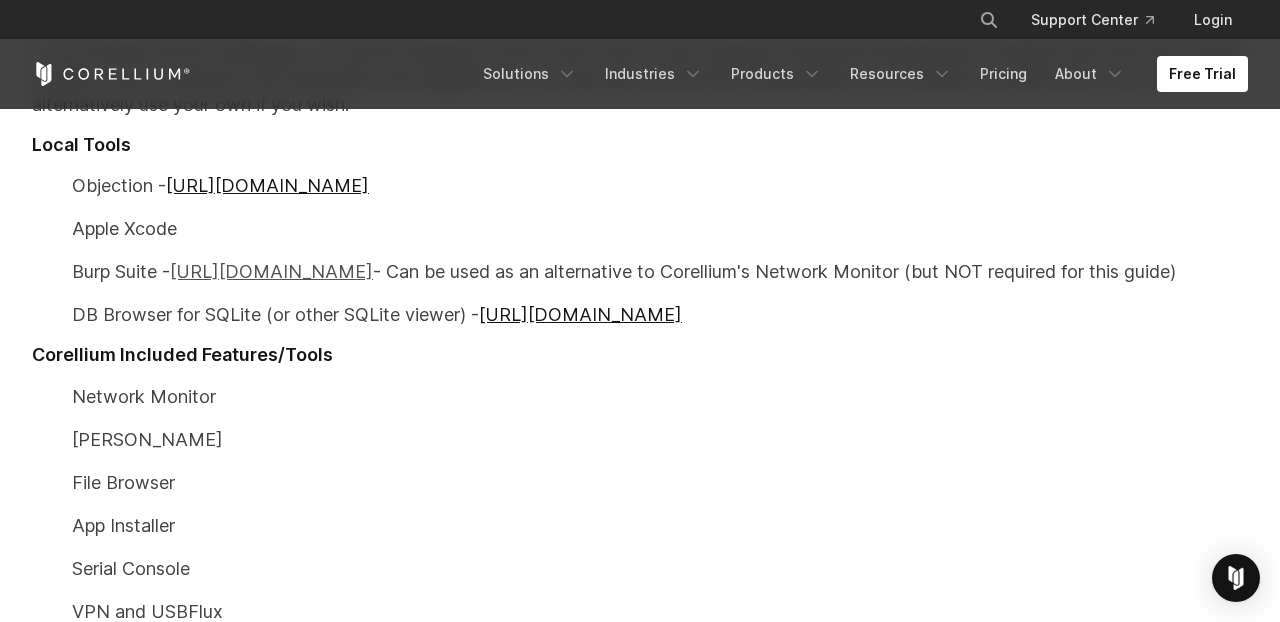 click on "https://portswigger.net/burp" at bounding box center [271, 271] 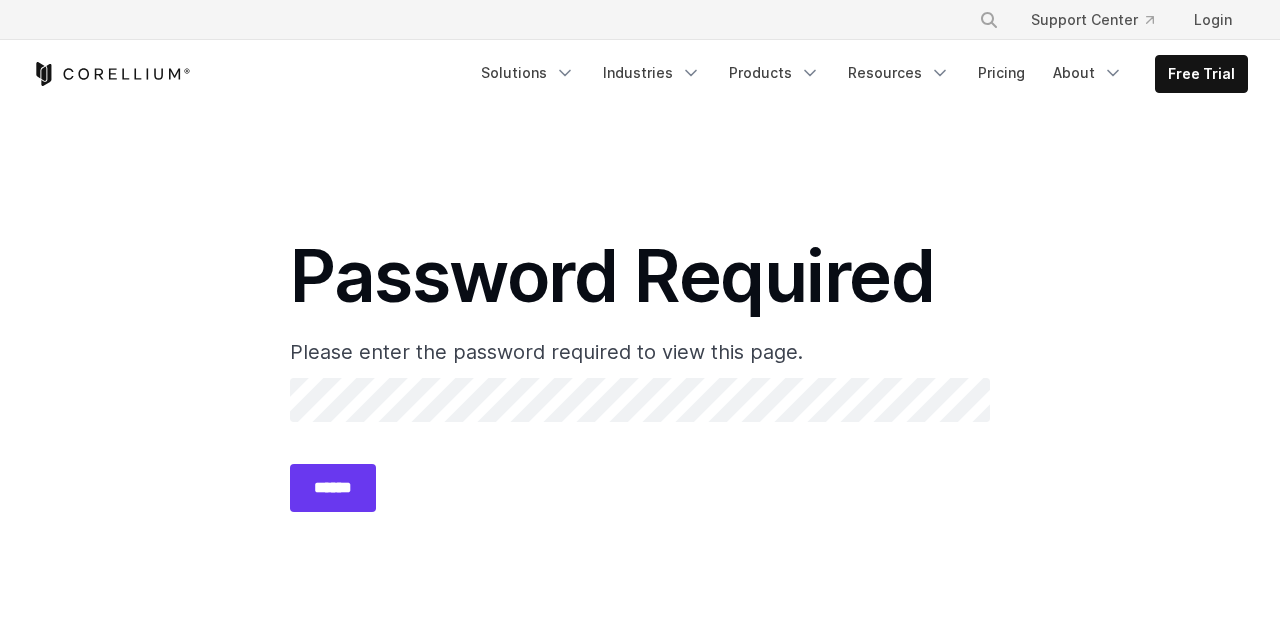 scroll, scrollTop: 352, scrollLeft: 0, axis: vertical 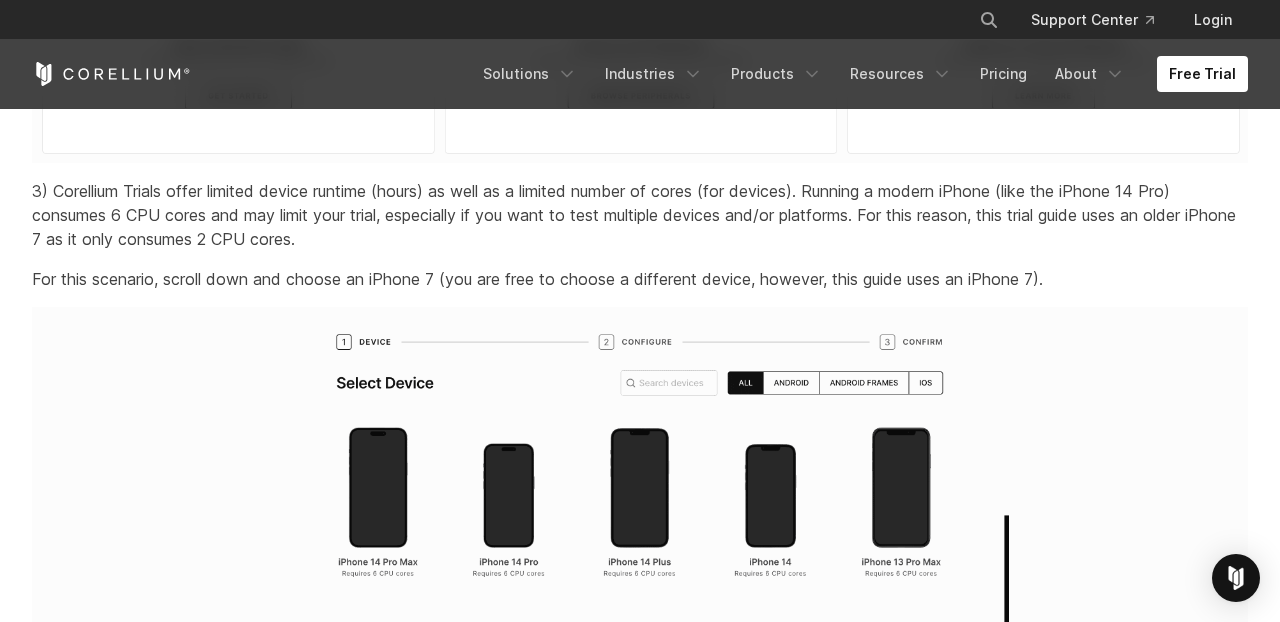 click on "×
Search our site...
Support Center
Login" at bounding box center (640, 20) 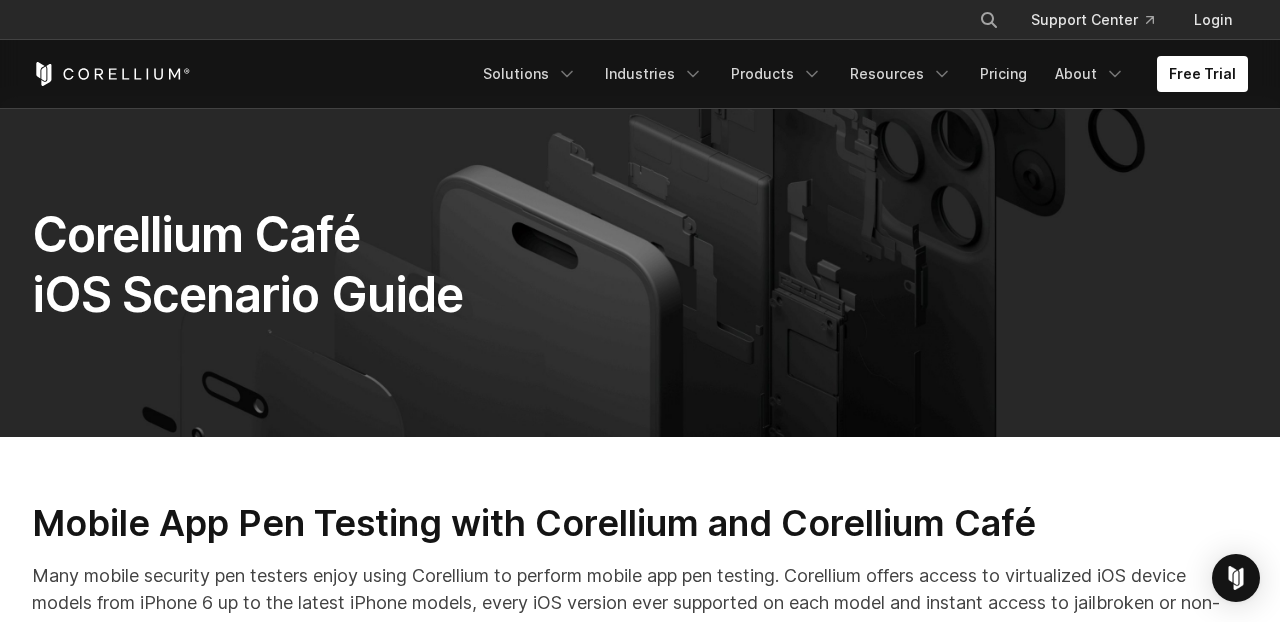 scroll, scrollTop: 1246, scrollLeft: 0, axis: vertical 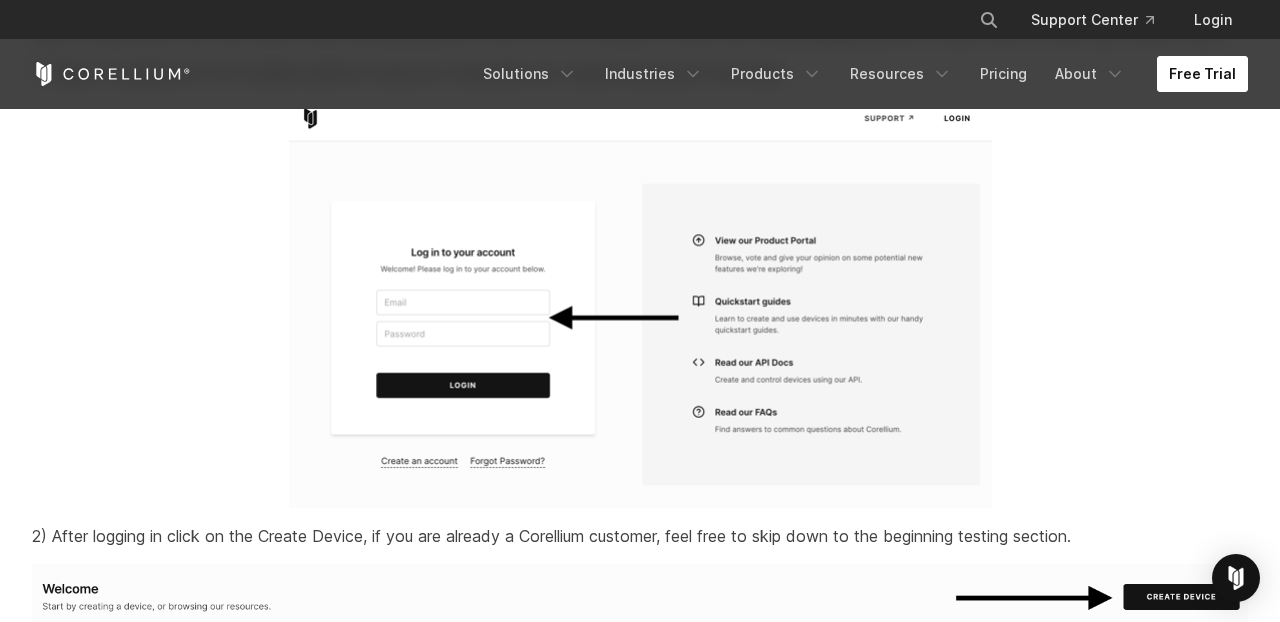 click on "Free Trial" at bounding box center [1202, 74] 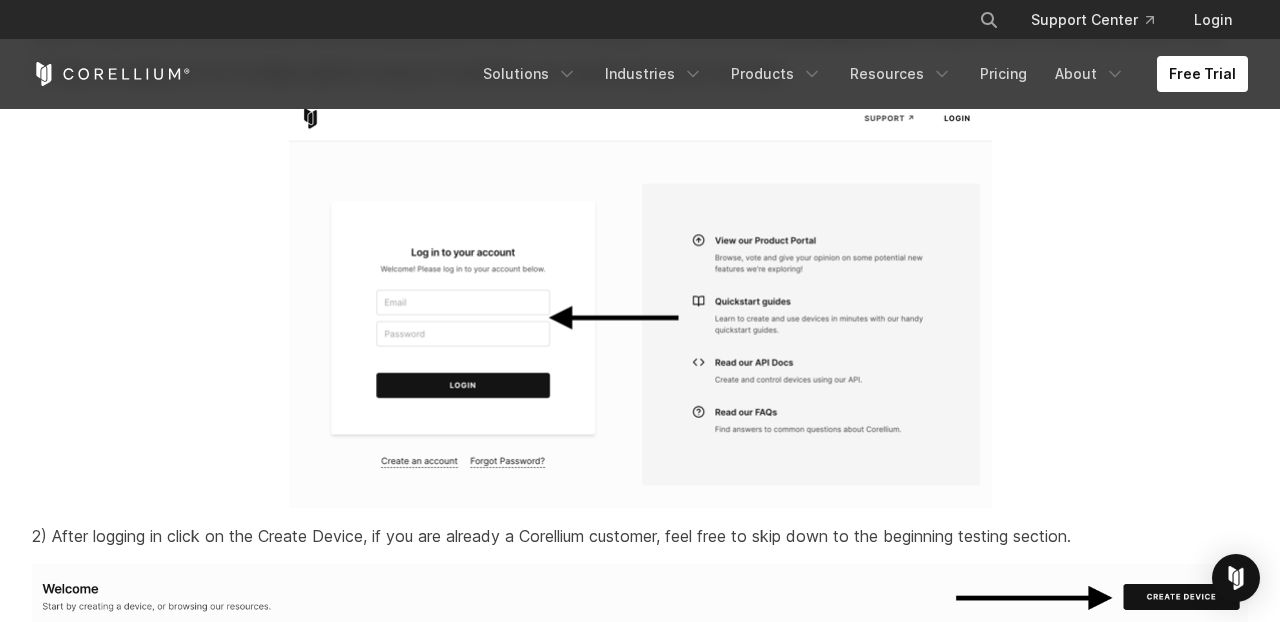 click on "×
Search our site...
Support Center
Login" at bounding box center (640, 20) 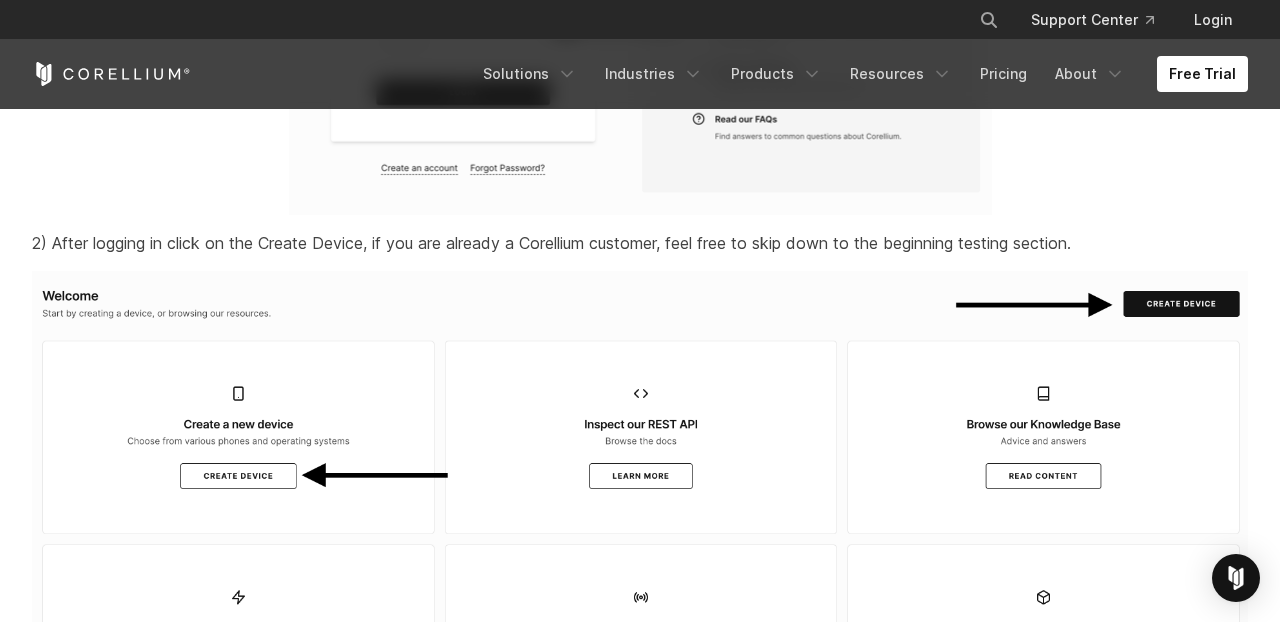 scroll, scrollTop: 2228, scrollLeft: 0, axis: vertical 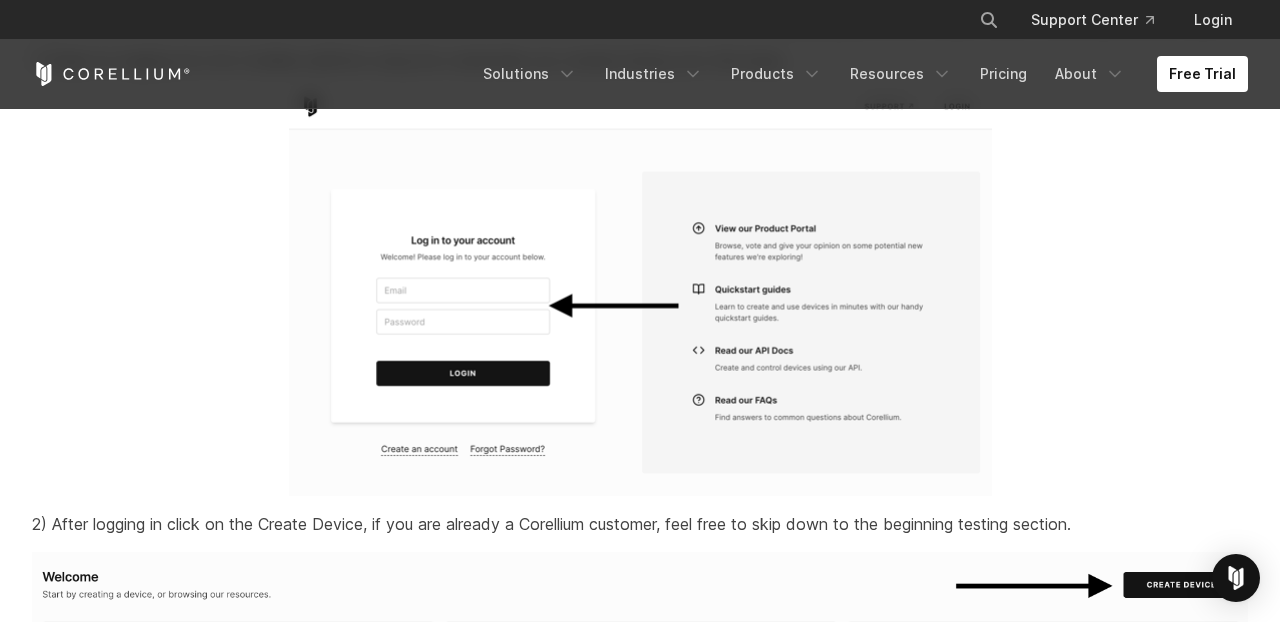 click on "×
Search our site...
Support Center
Login" at bounding box center (640, 20) 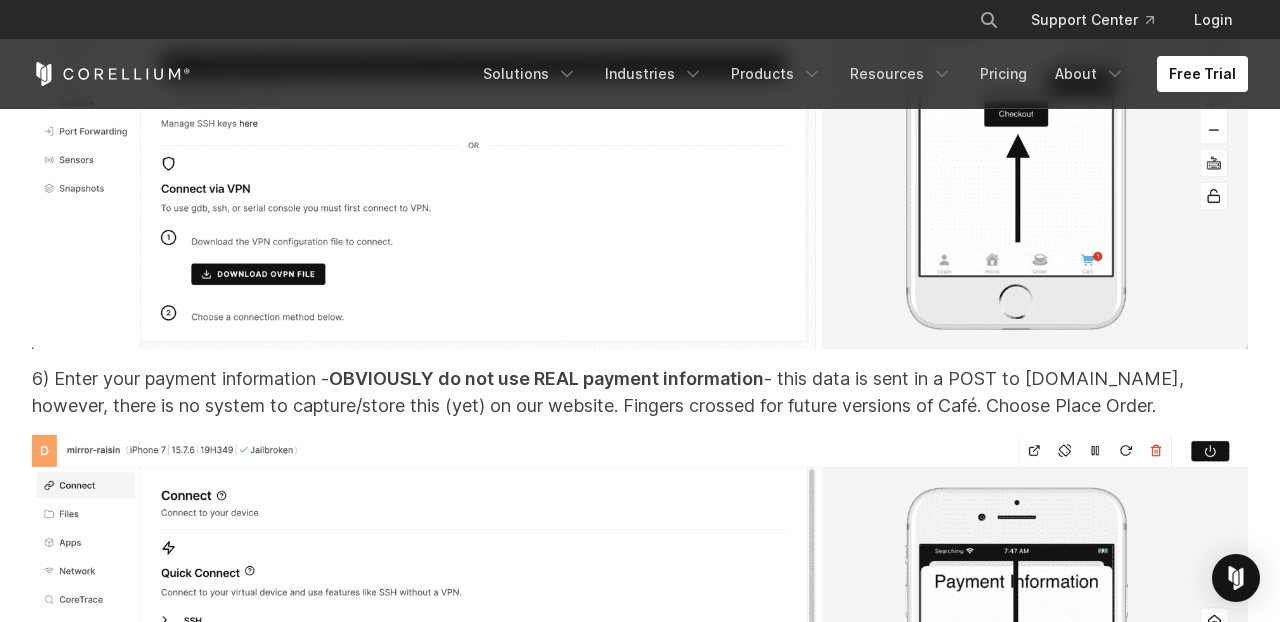 scroll, scrollTop: 24784, scrollLeft: 0, axis: vertical 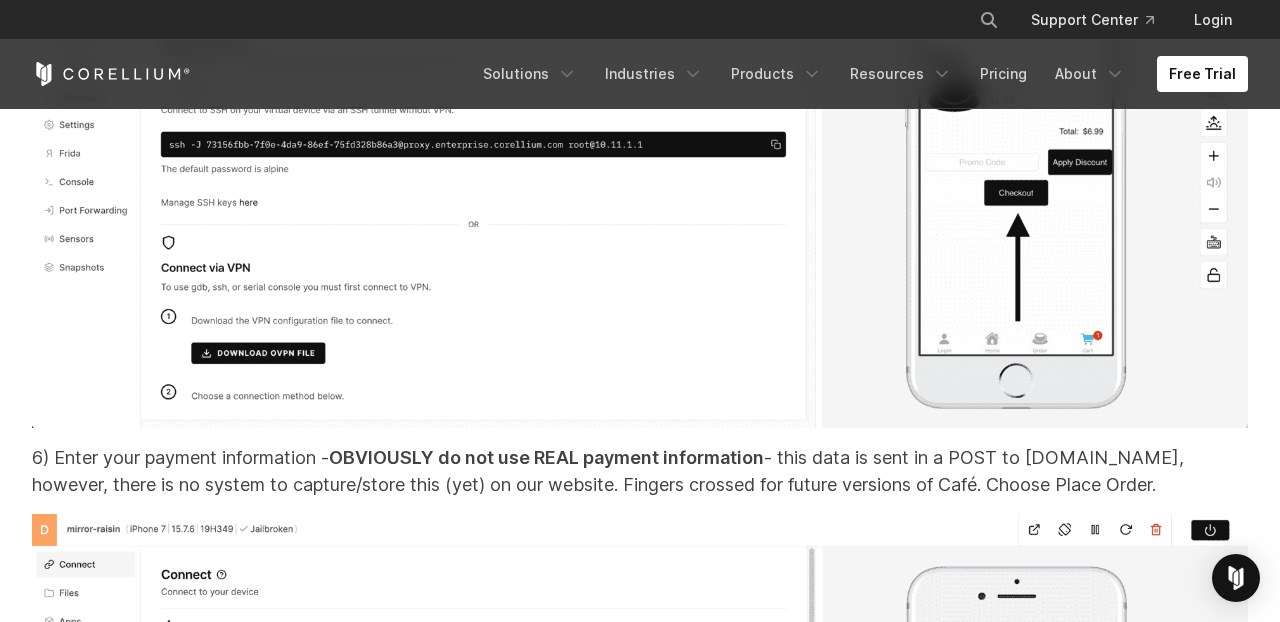 click on "×
Search our site...
Support Center
Login" at bounding box center (640, 20) 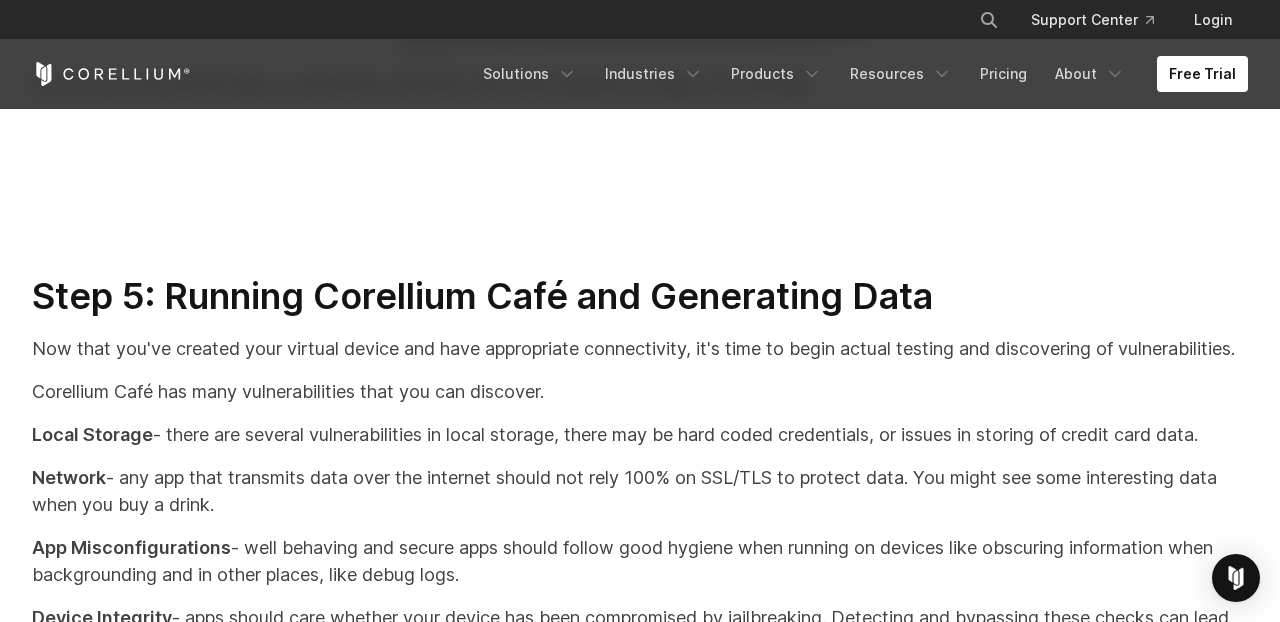 scroll, scrollTop: 20110, scrollLeft: 0, axis: vertical 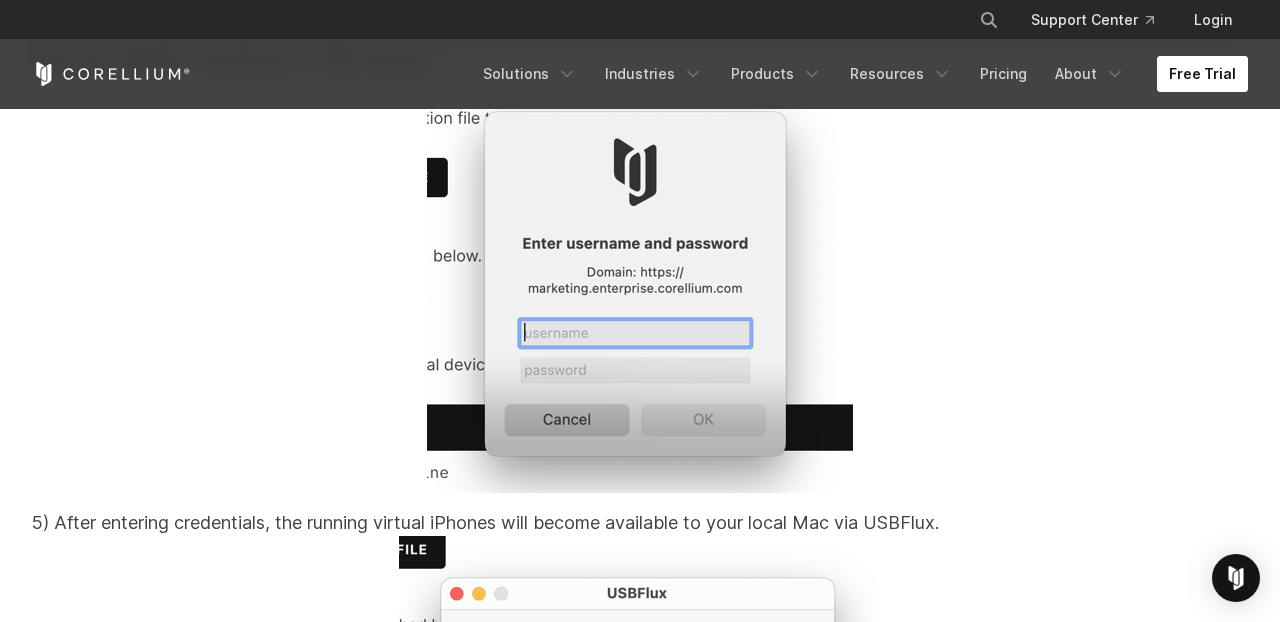 click on "Free Trial" at bounding box center (1202, 74) 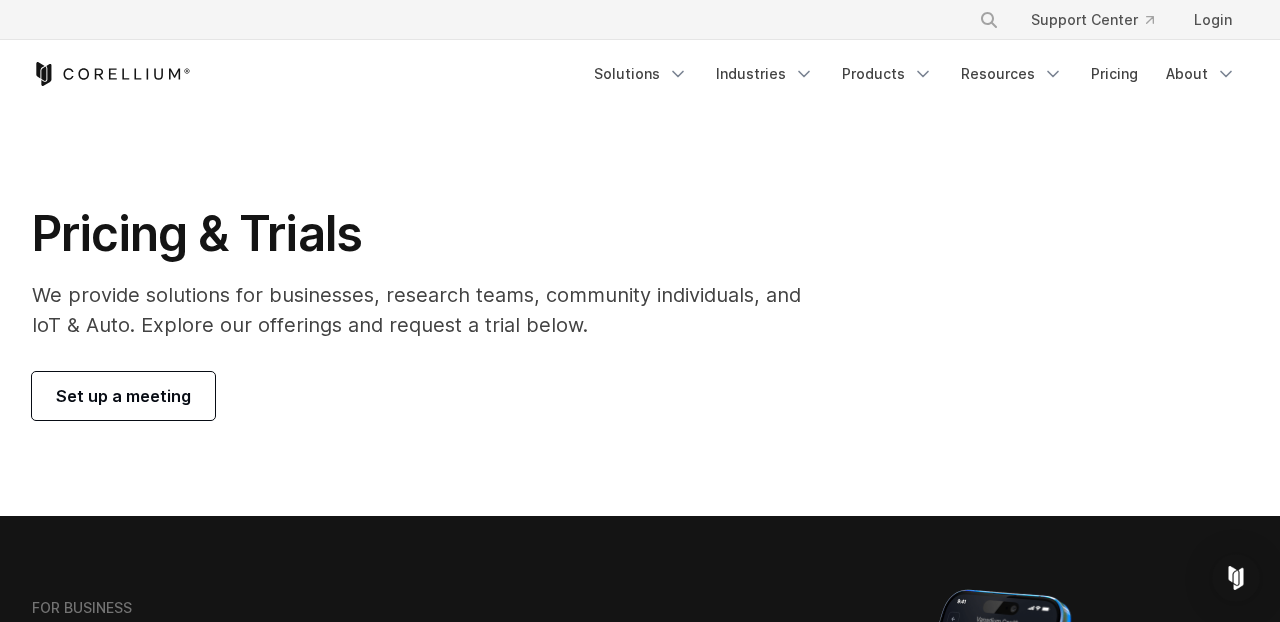 scroll, scrollTop: 0, scrollLeft: 0, axis: both 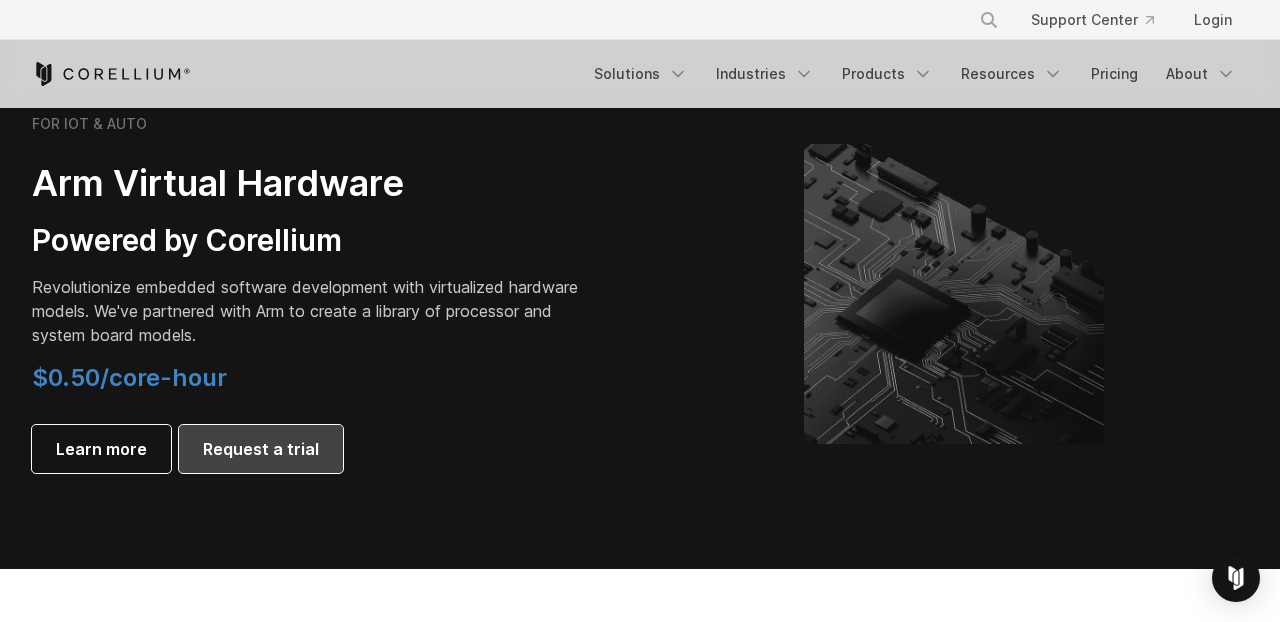click on "Request a trial" at bounding box center (261, 449) 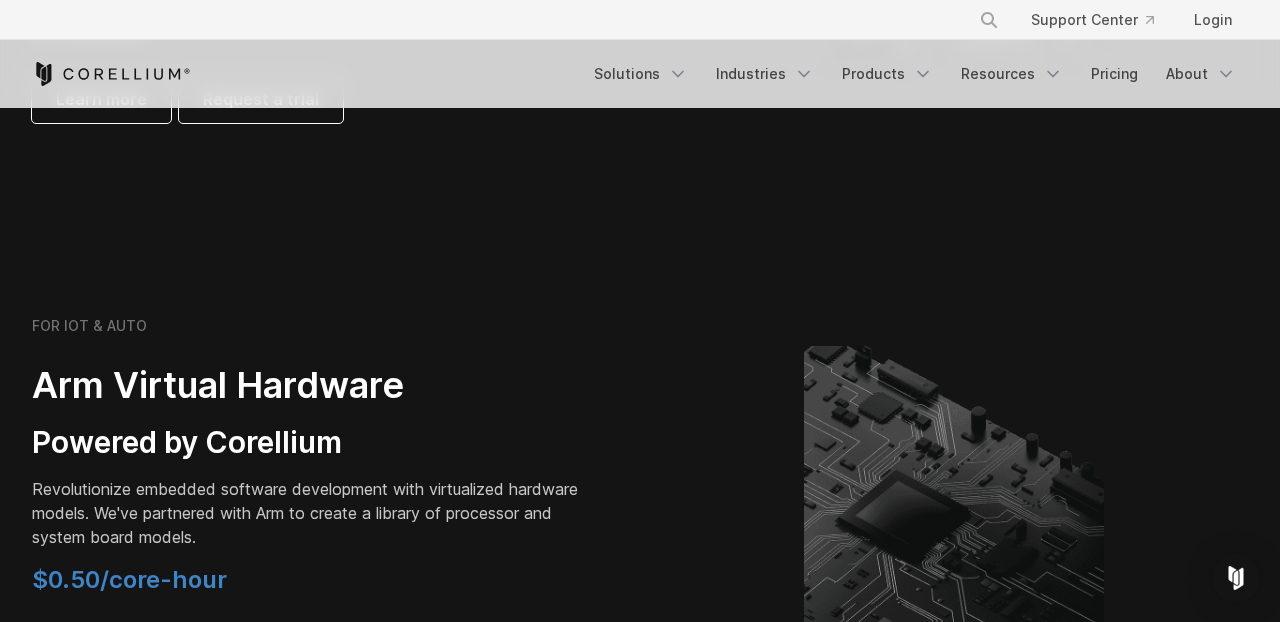 scroll, scrollTop: 2037, scrollLeft: 0, axis: vertical 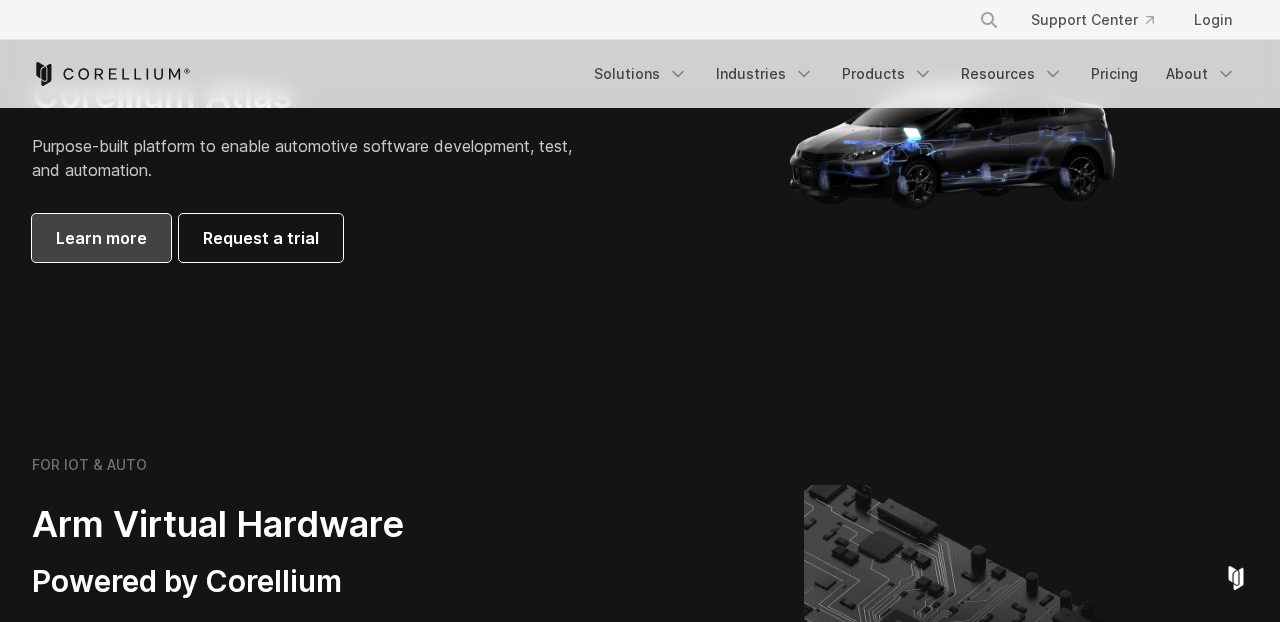 click on "Learn more" at bounding box center (101, 238) 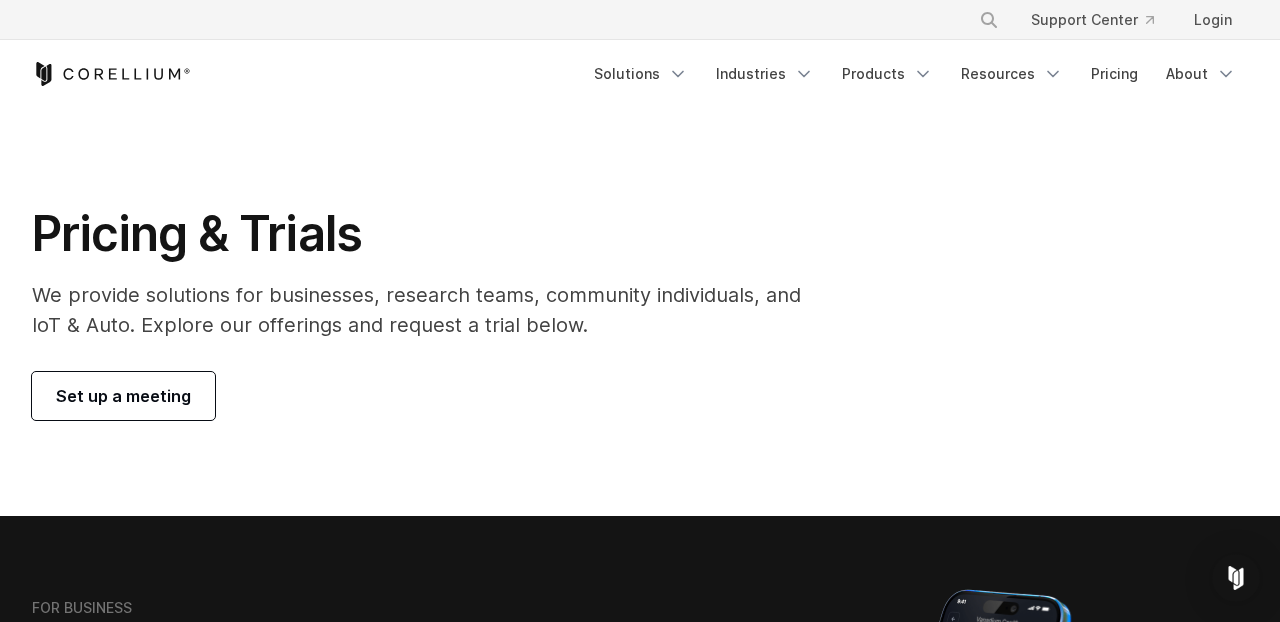 scroll, scrollTop: 664, scrollLeft: 0, axis: vertical 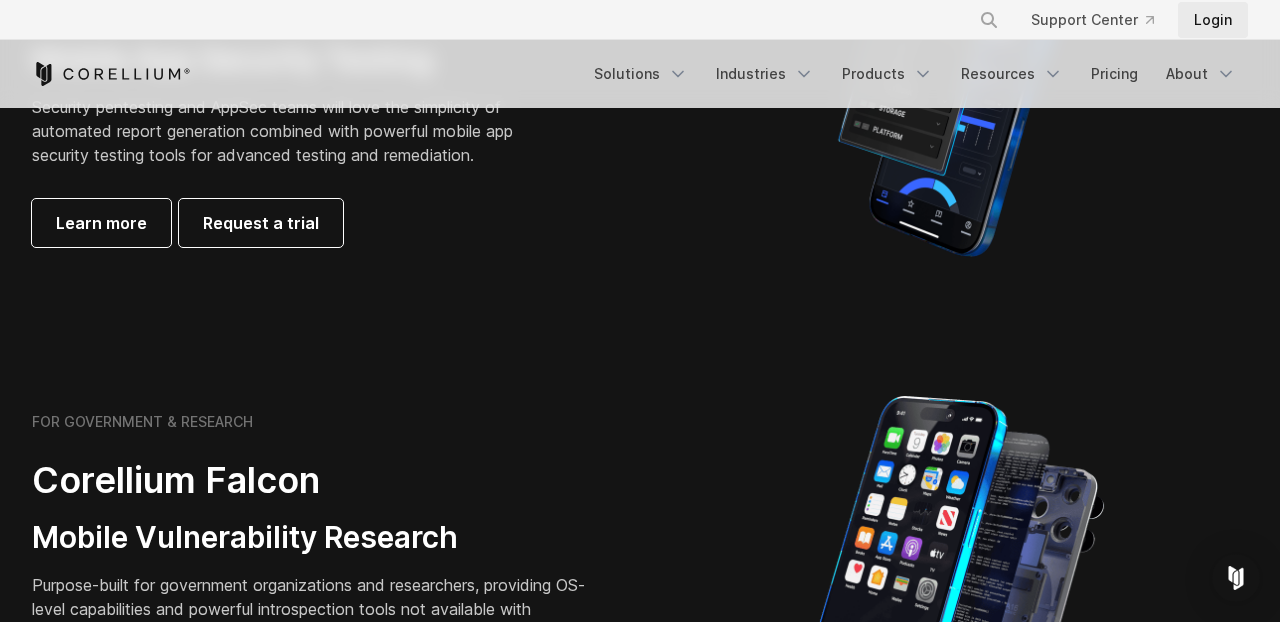 click on "Login" at bounding box center [1213, 20] 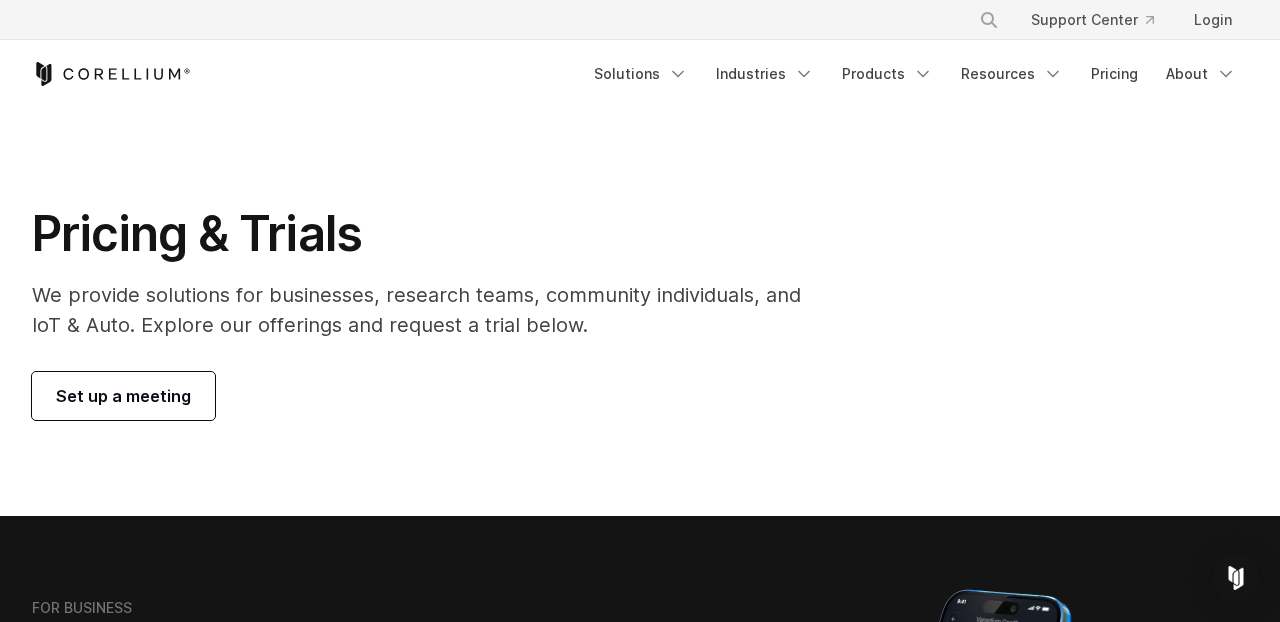 scroll, scrollTop: 220, scrollLeft: 0, axis: vertical 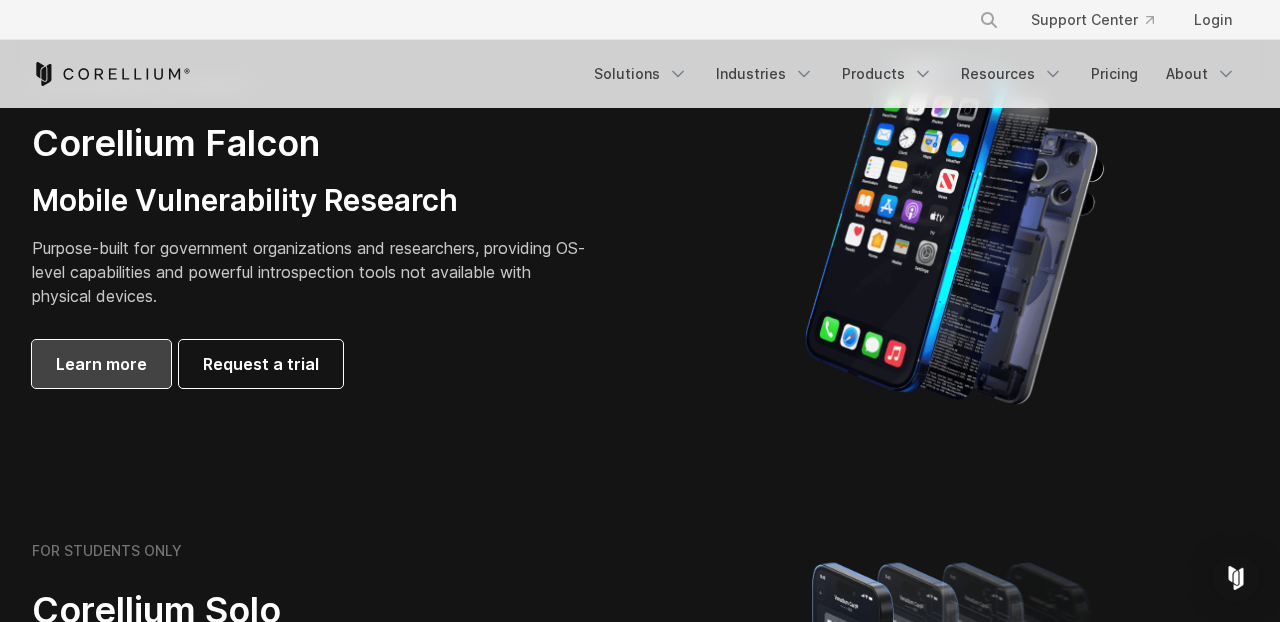 click on "Learn more" at bounding box center (101, 364) 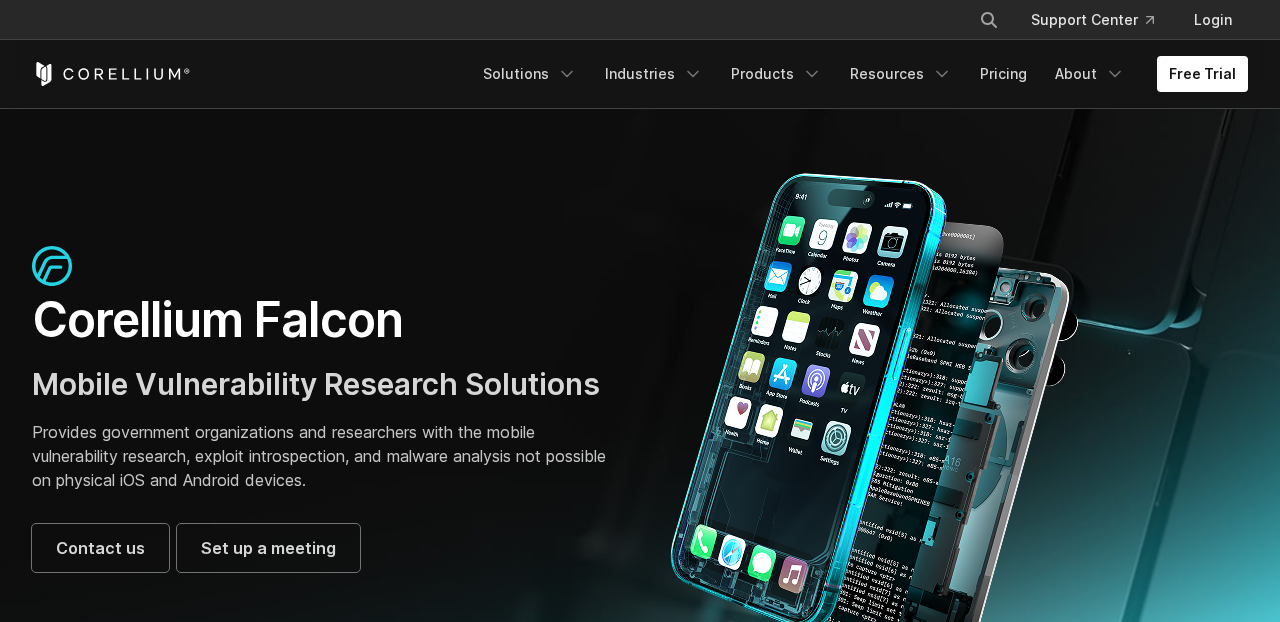 scroll, scrollTop: 983, scrollLeft: 0, axis: vertical 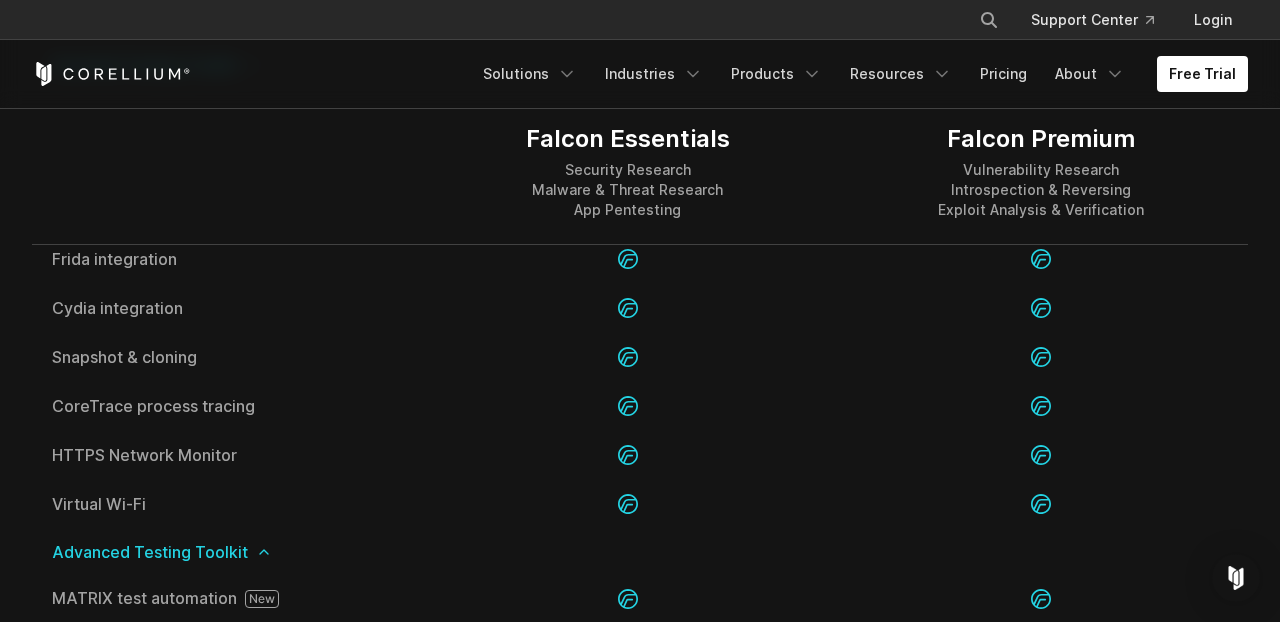 click 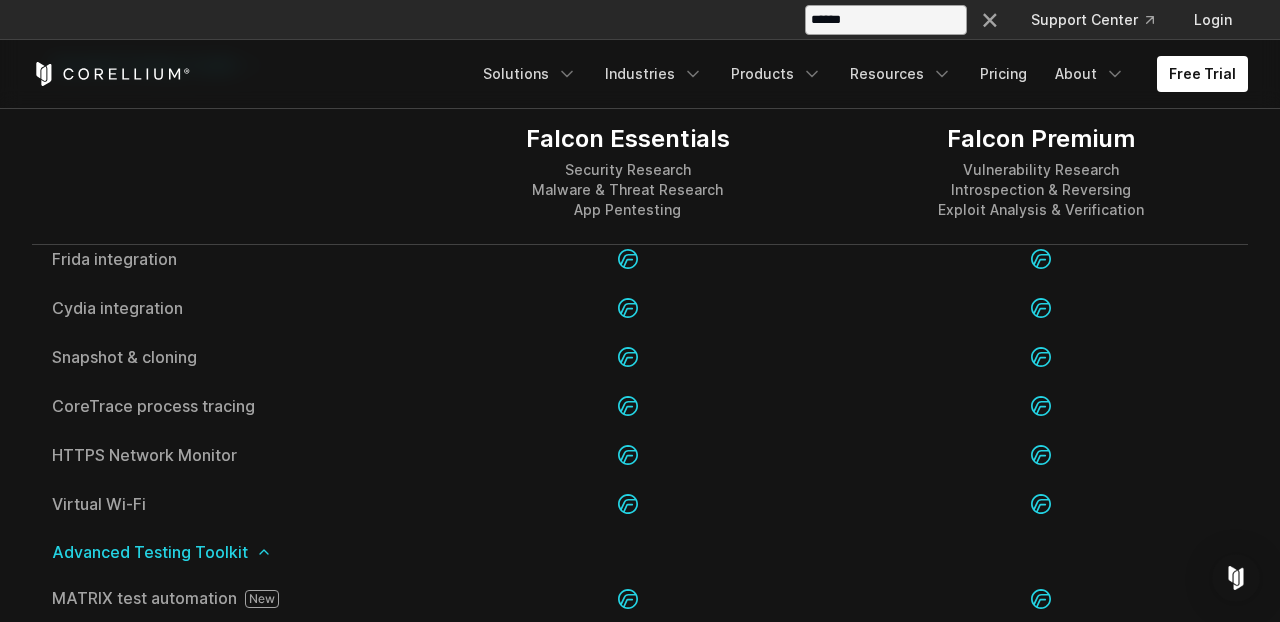 click on "×" at bounding box center (990, 18) 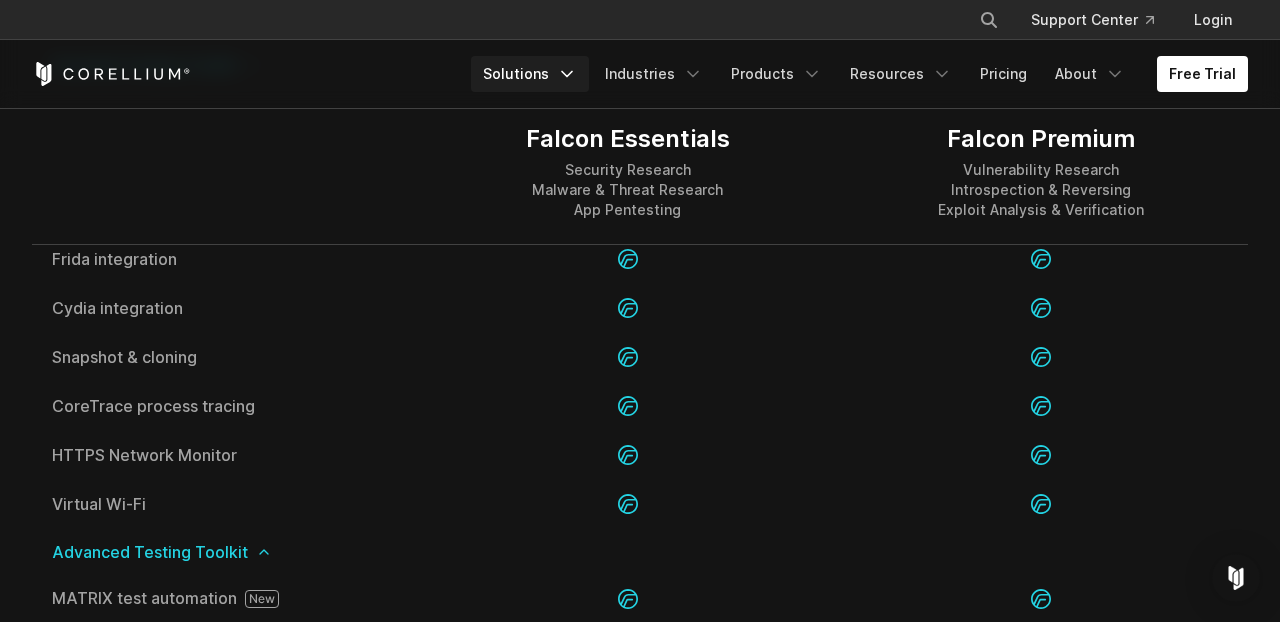 click on "Solutions" at bounding box center (530, 74) 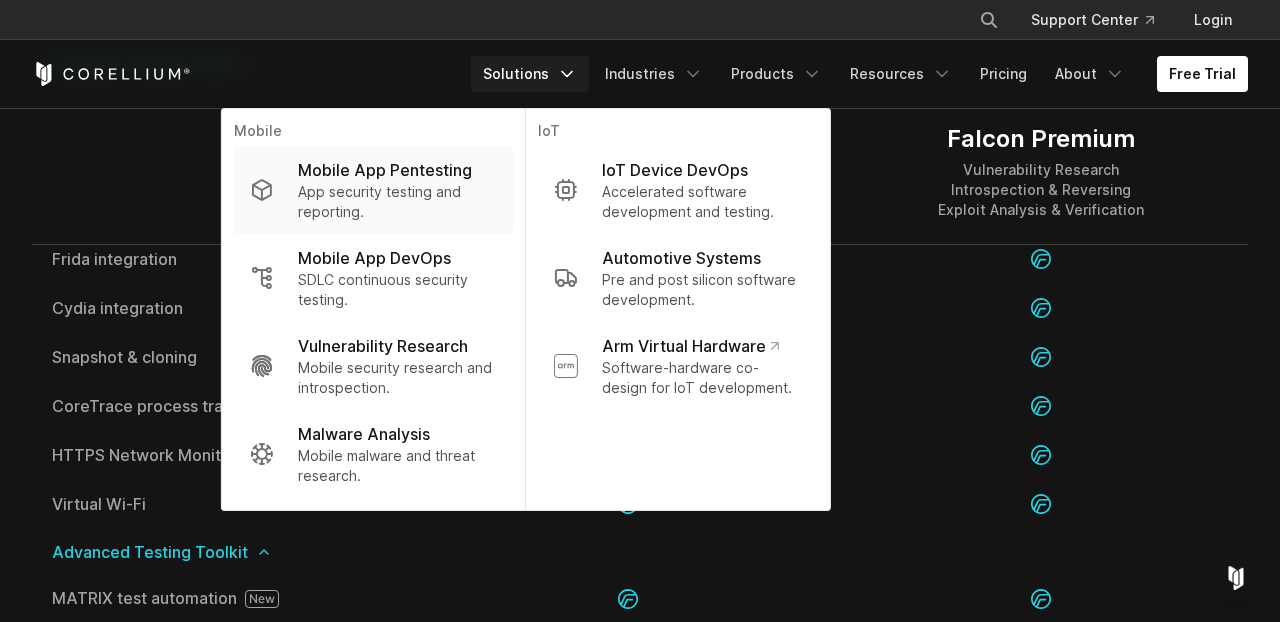 click on "App security testing and reporting." at bounding box center [397, 202] 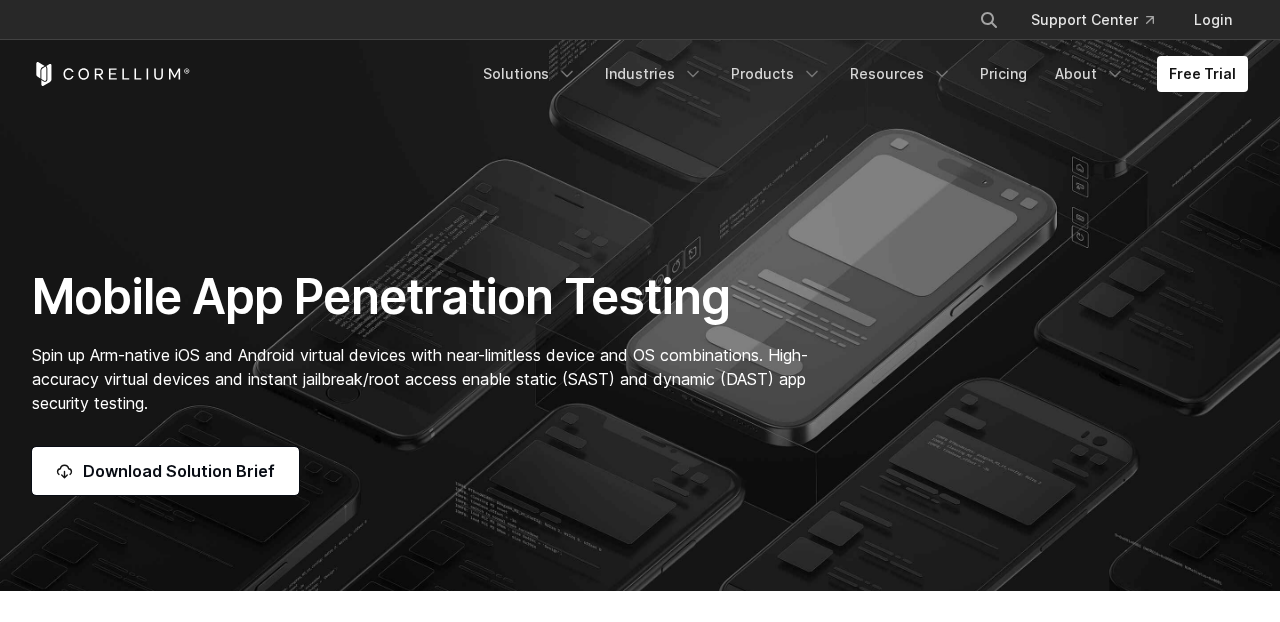 scroll, scrollTop: 0, scrollLeft: 0, axis: both 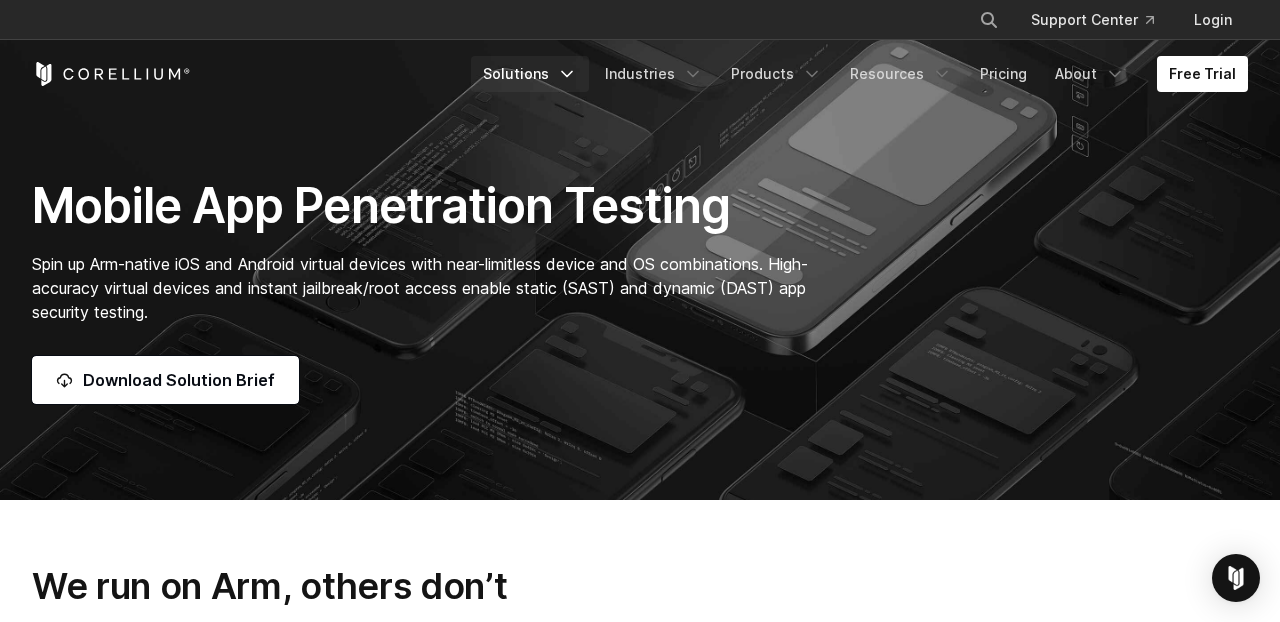 click 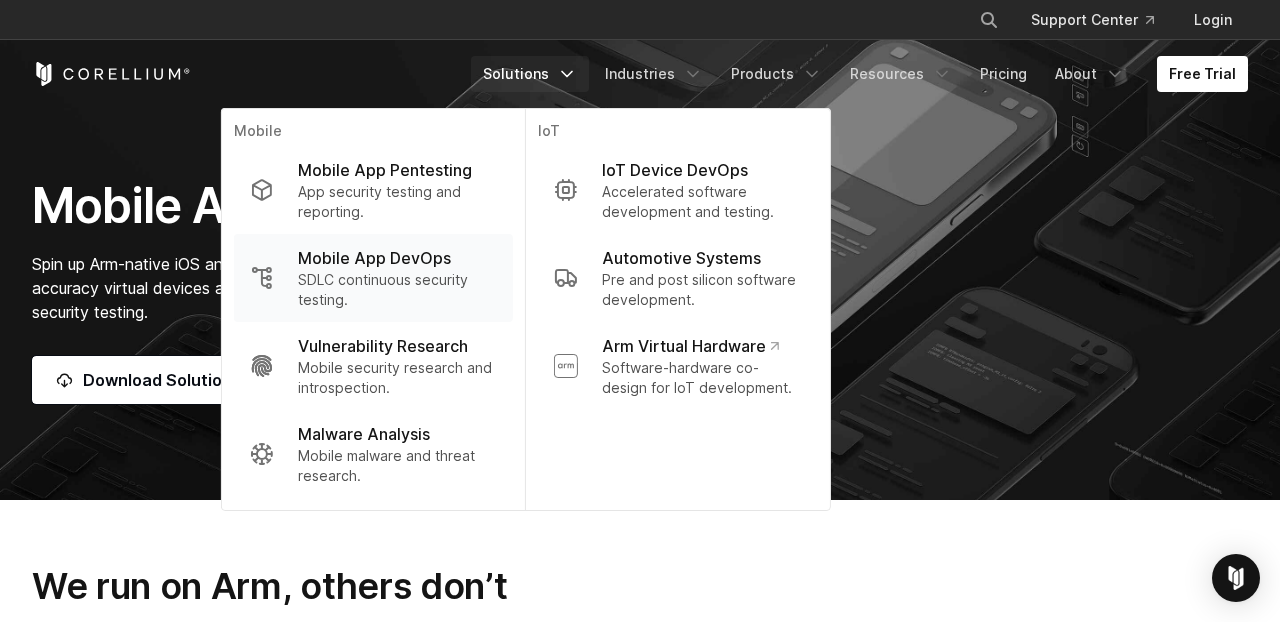 click on "Mobile App DevOps" at bounding box center (374, 258) 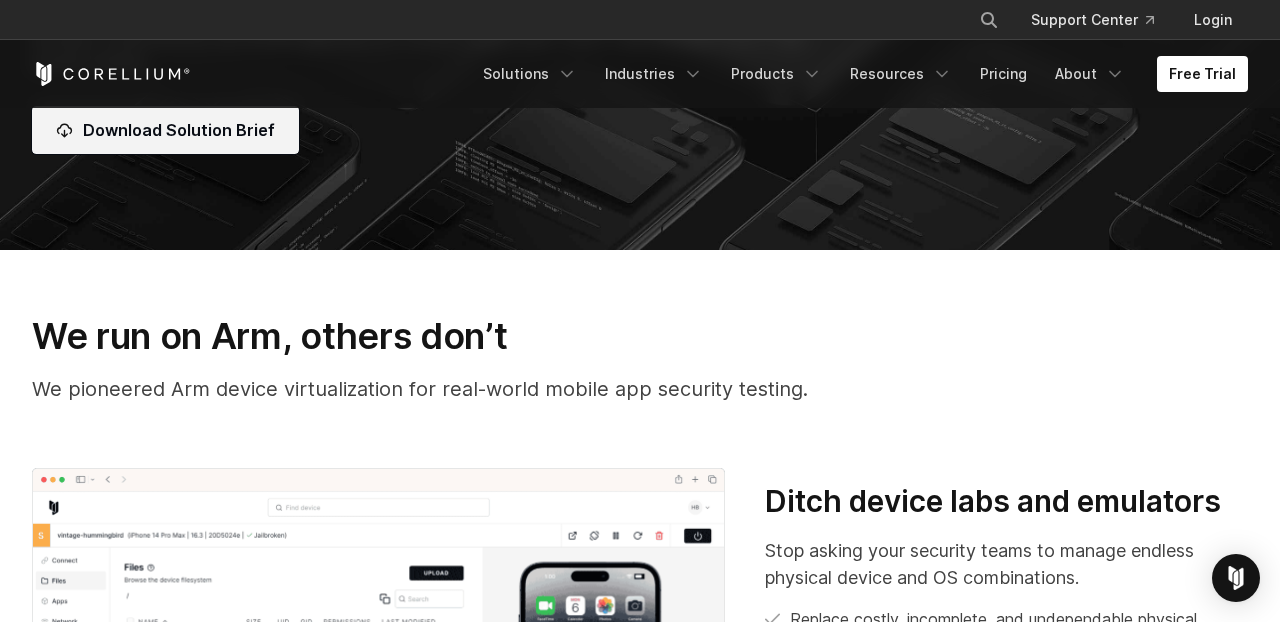 click on "Download Solution Brief" at bounding box center [165, 130] 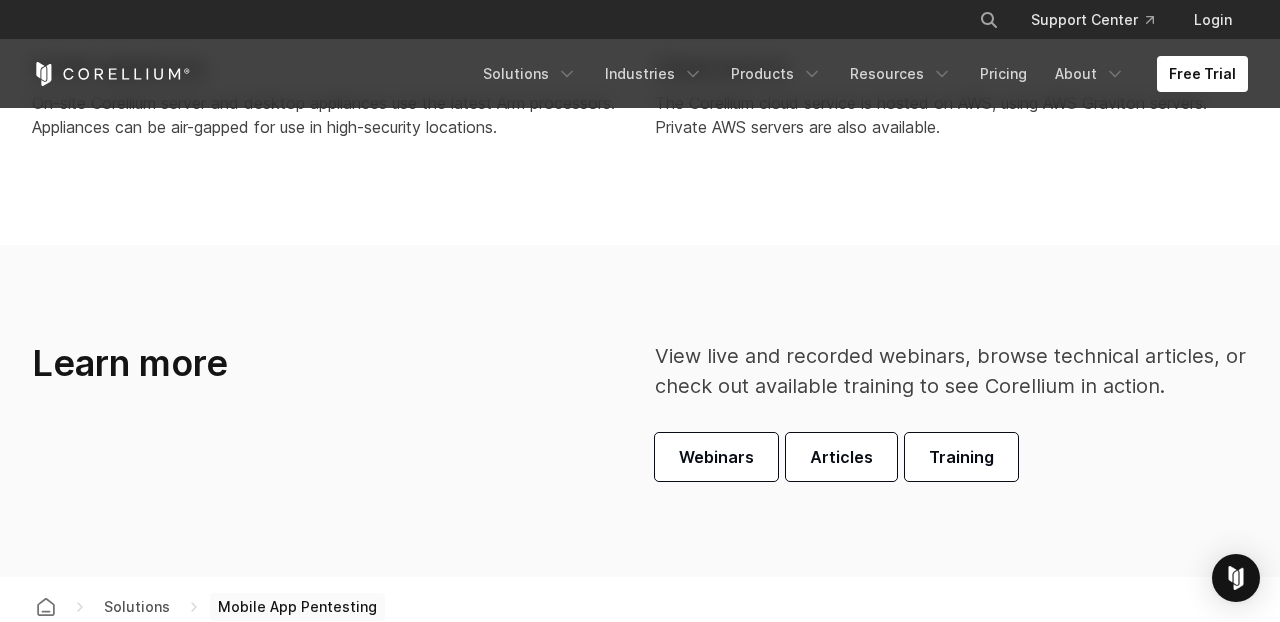 scroll, scrollTop: 5865, scrollLeft: 0, axis: vertical 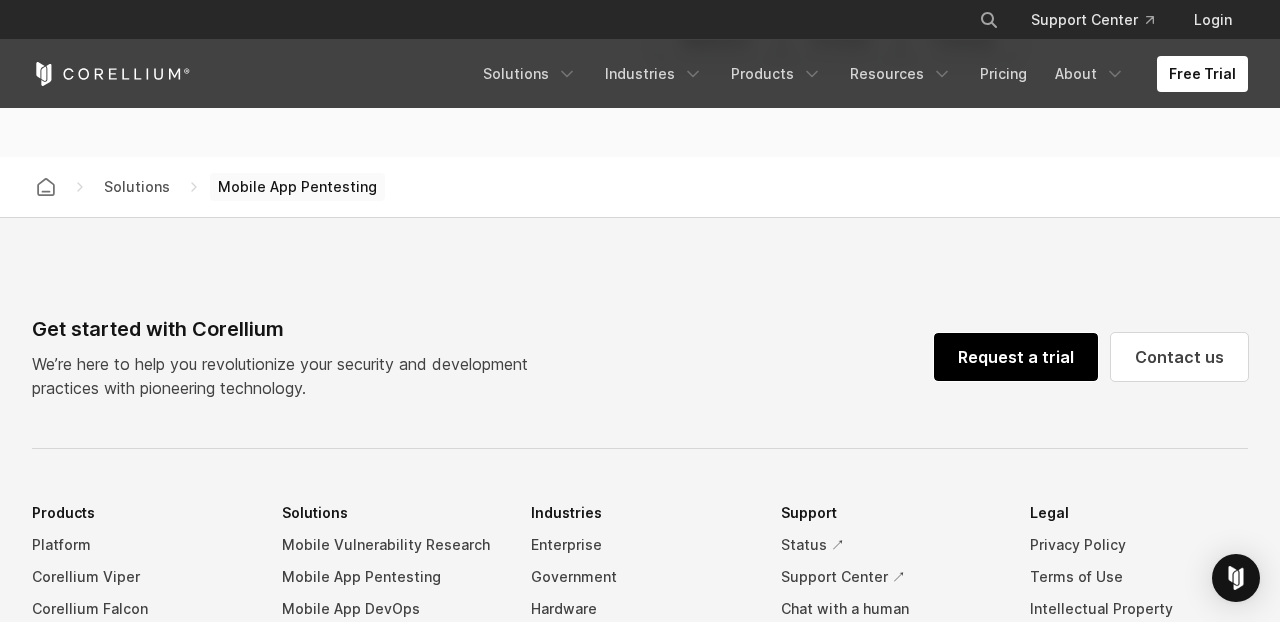 click on "Request a trial" at bounding box center (1016, 357) 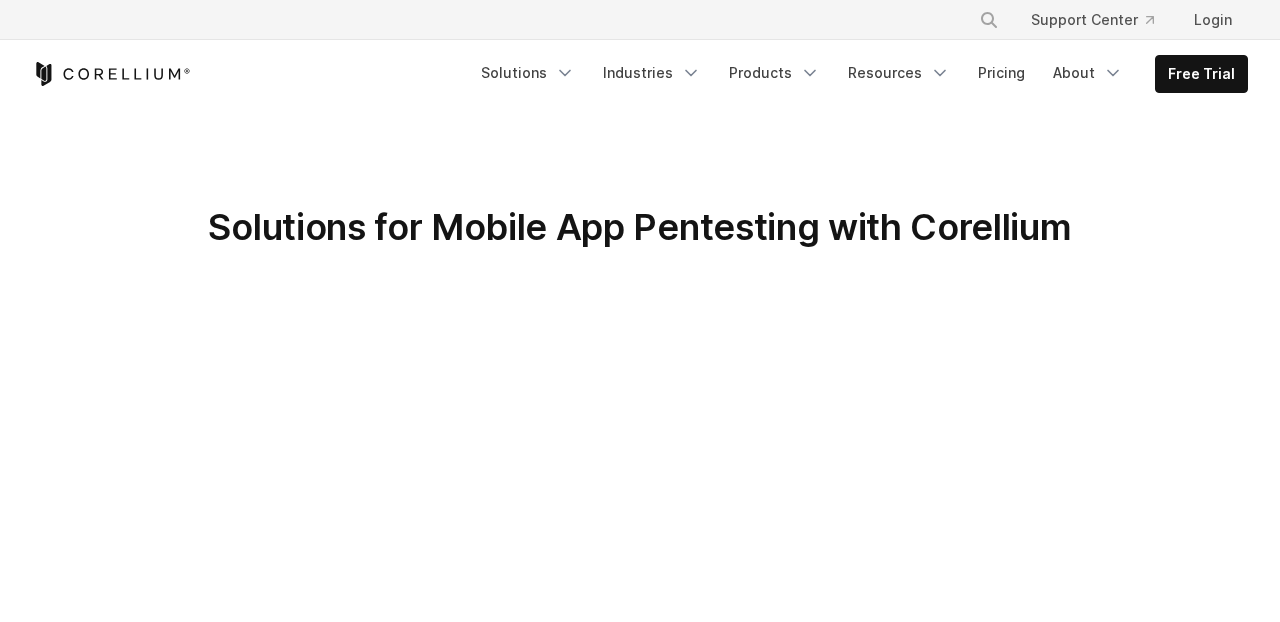 scroll, scrollTop: 322, scrollLeft: 0, axis: vertical 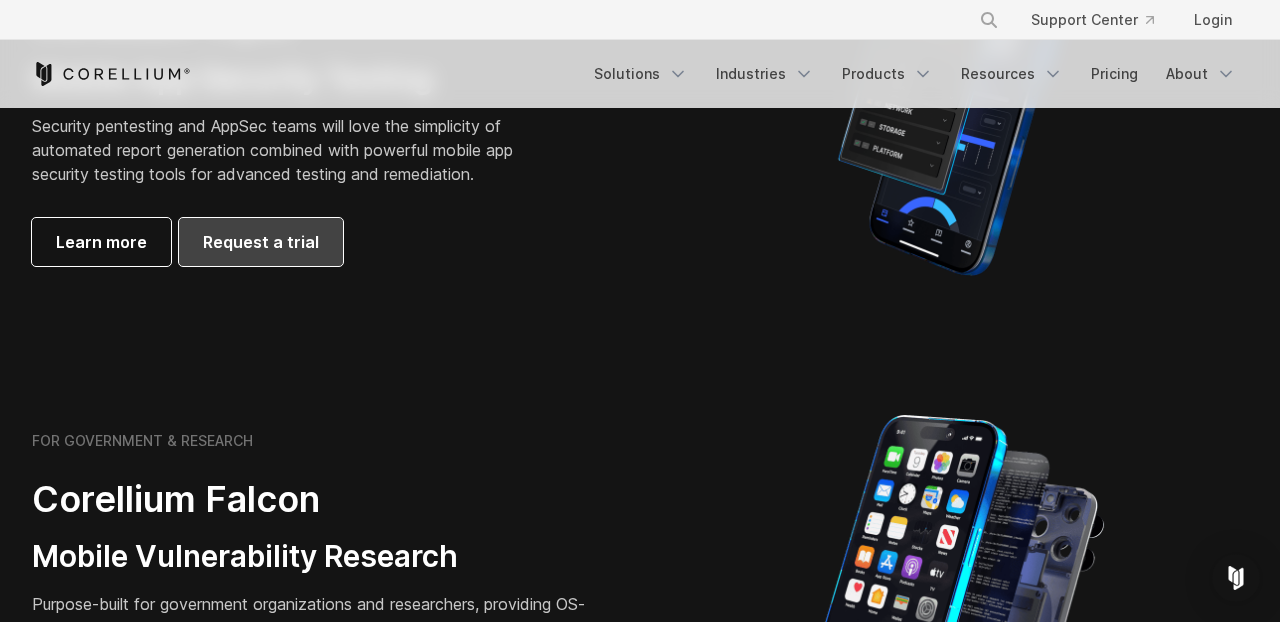 click on "Request a trial" at bounding box center (261, 242) 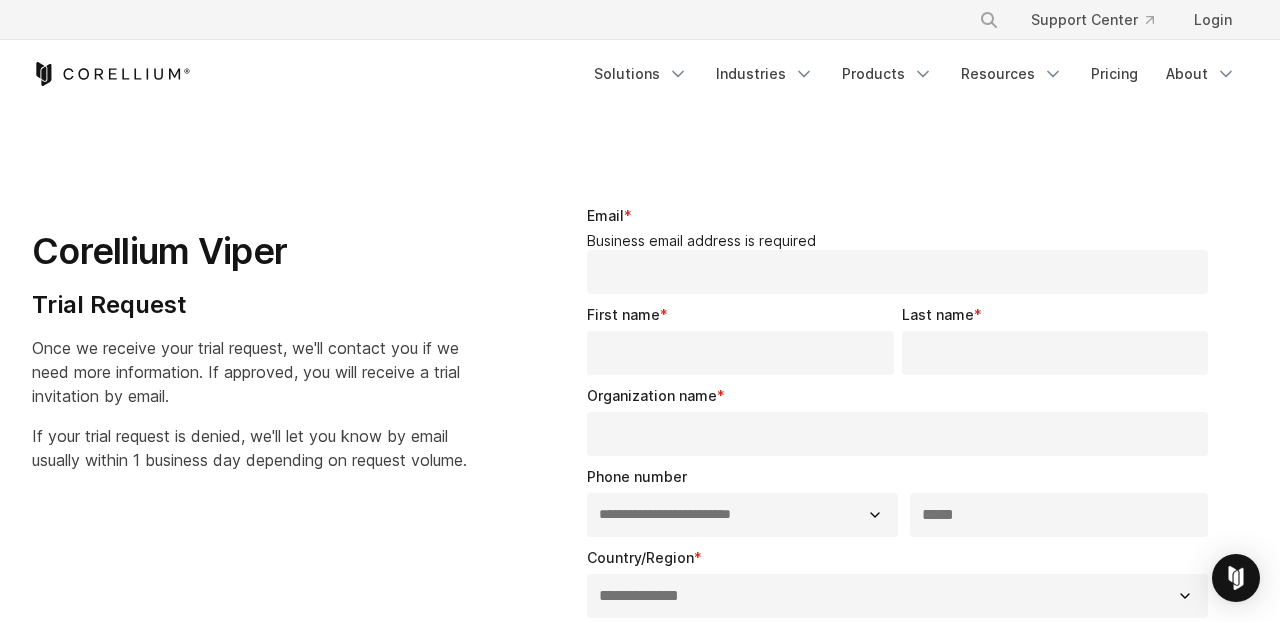 select on "**" 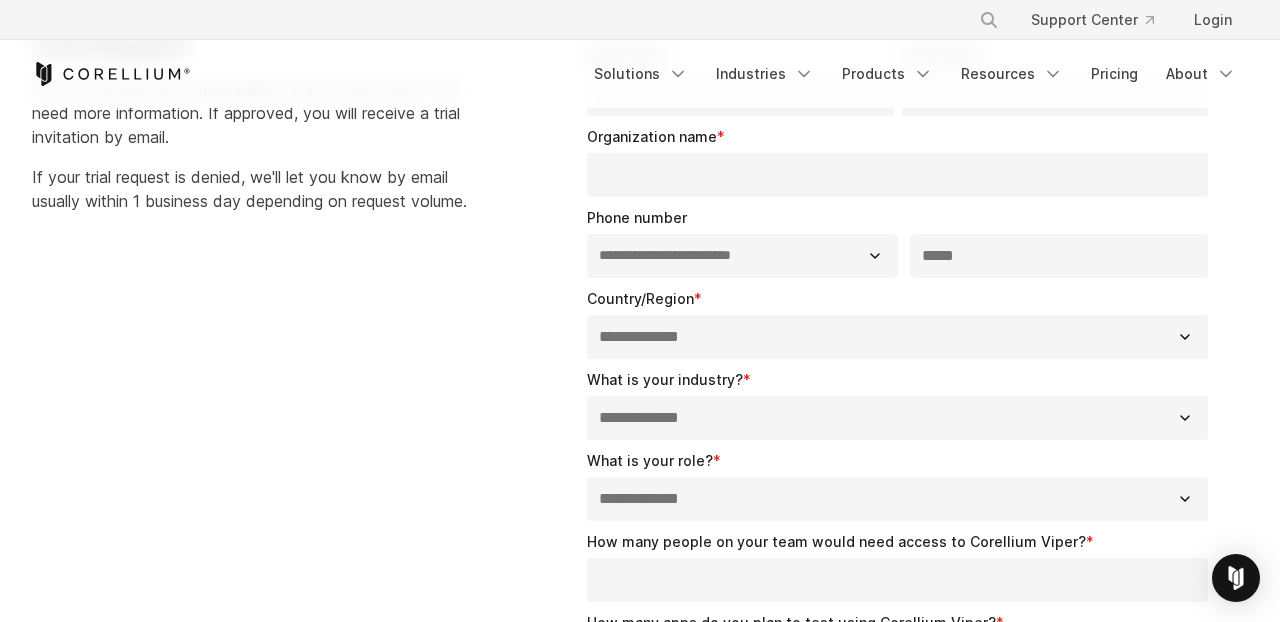 scroll, scrollTop: 0, scrollLeft: 0, axis: both 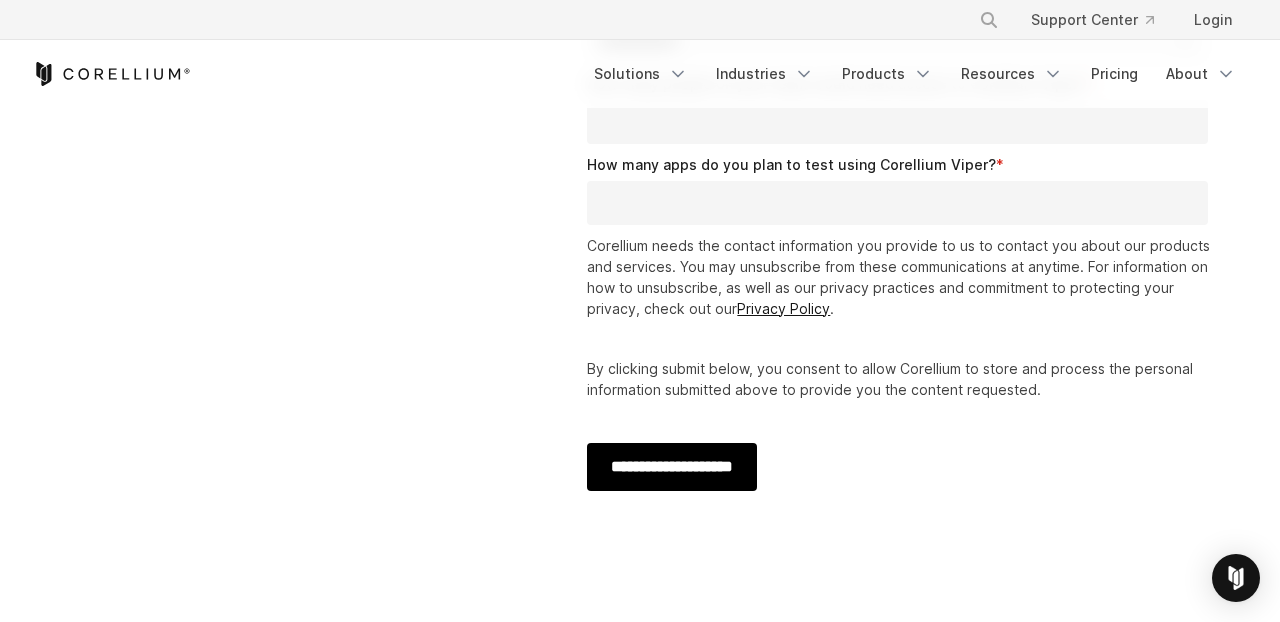 click on "**********" at bounding box center [672, 467] 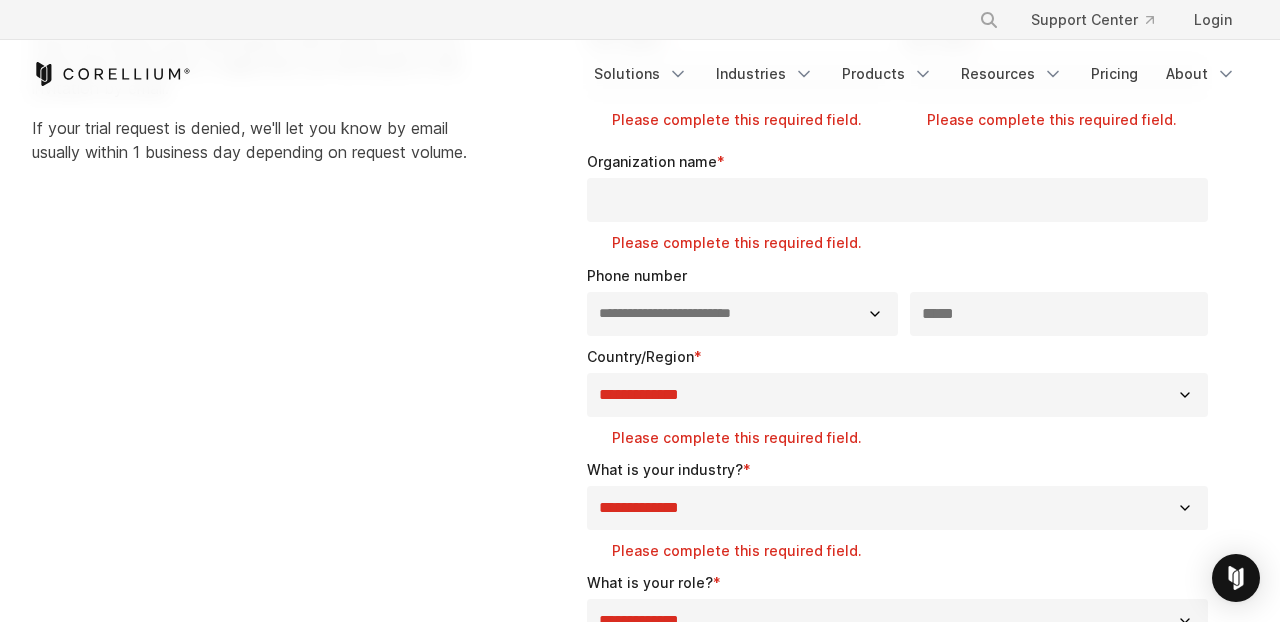 scroll, scrollTop: 307, scrollLeft: 0, axis: vertical 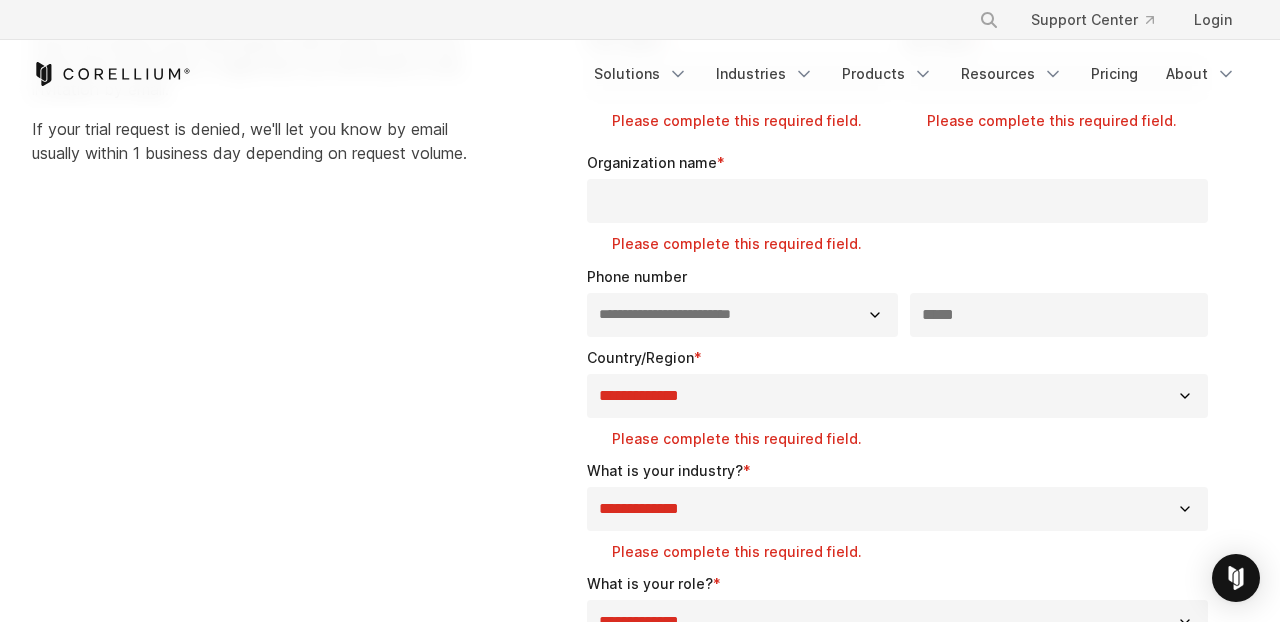 type on "*" 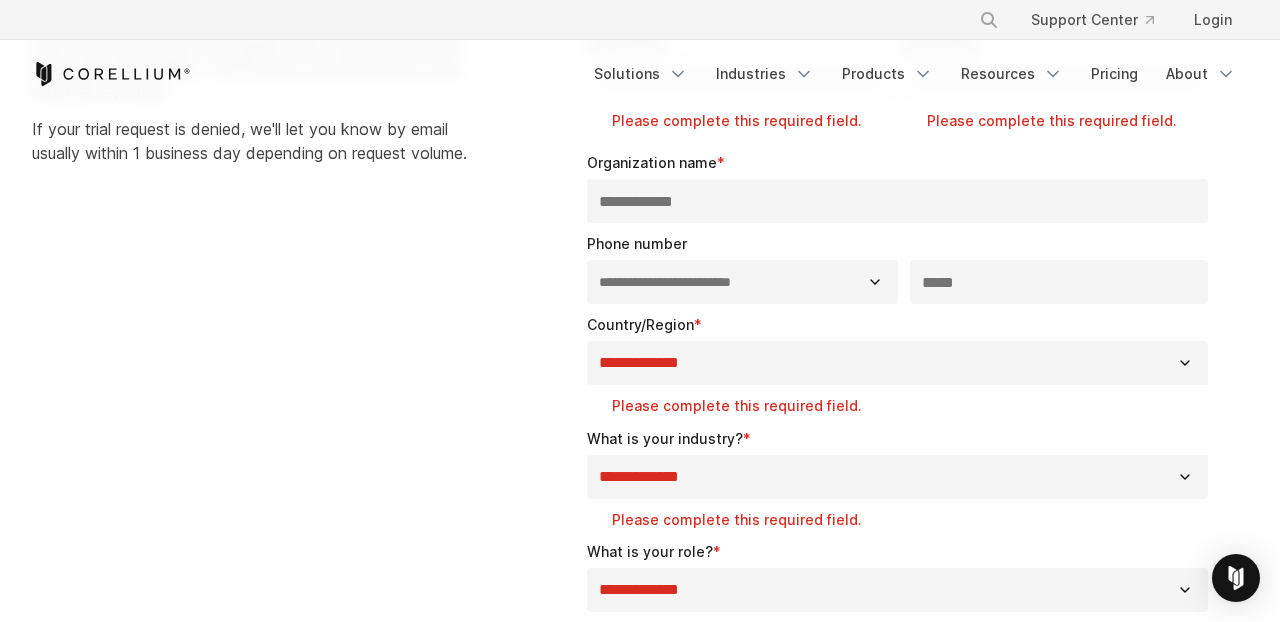 type on "**********" 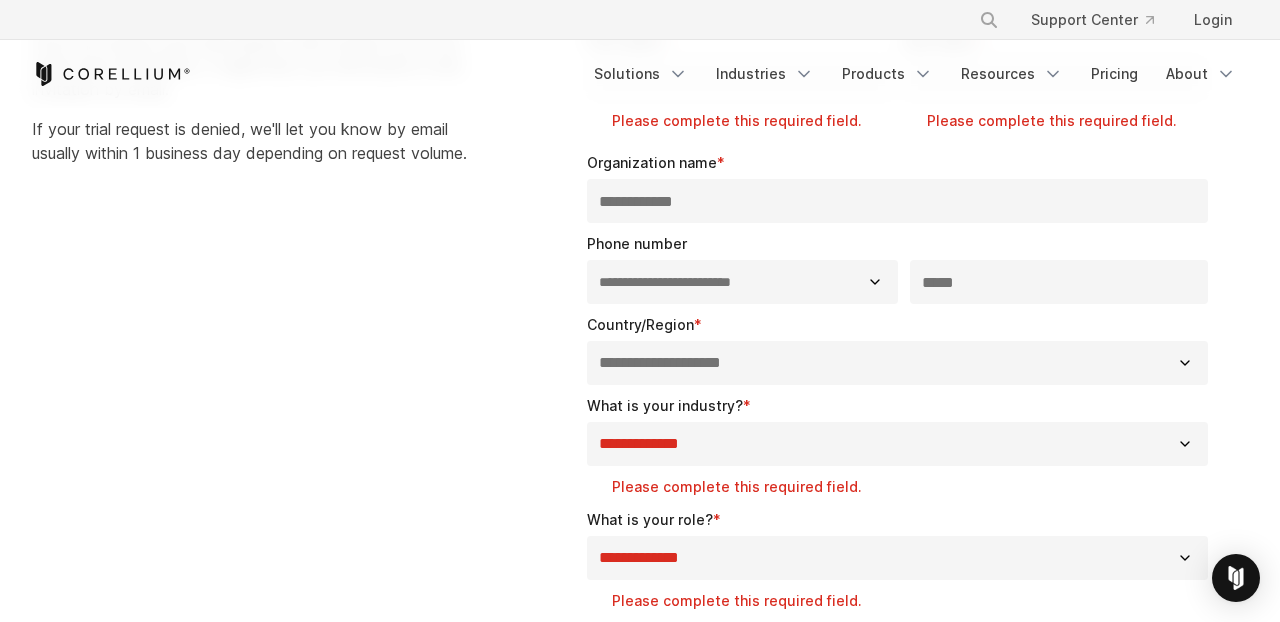 select on "*****" 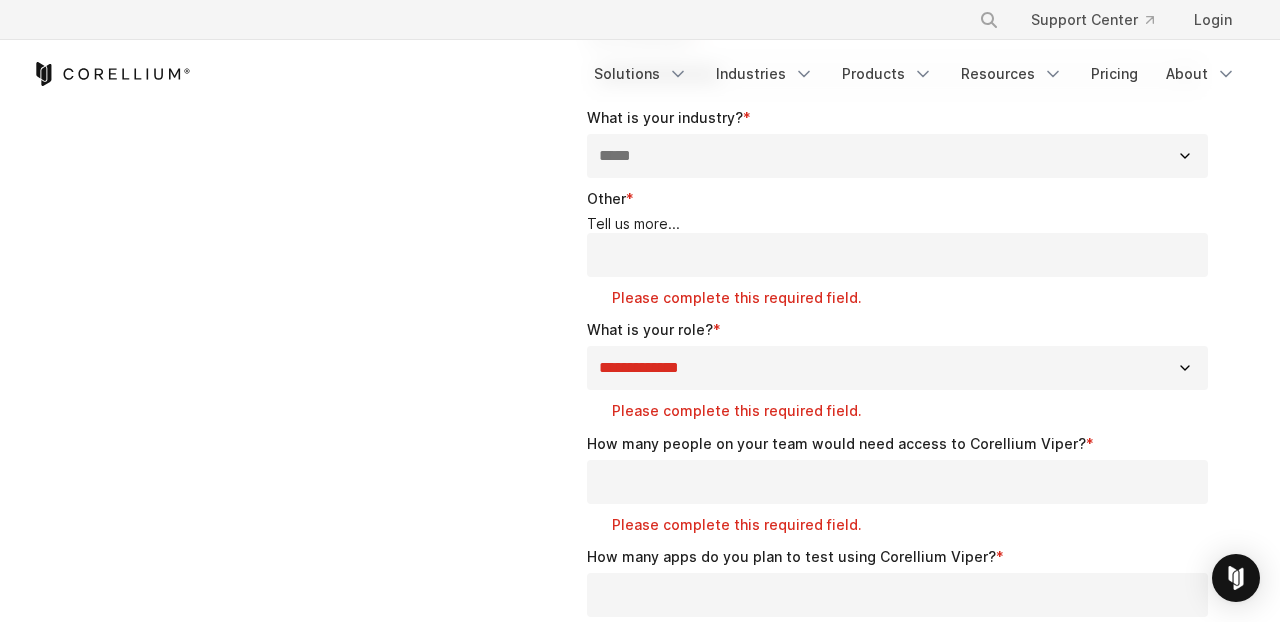 scroll, scrollTop: 608, scrollLeft: 0, axis: vertical 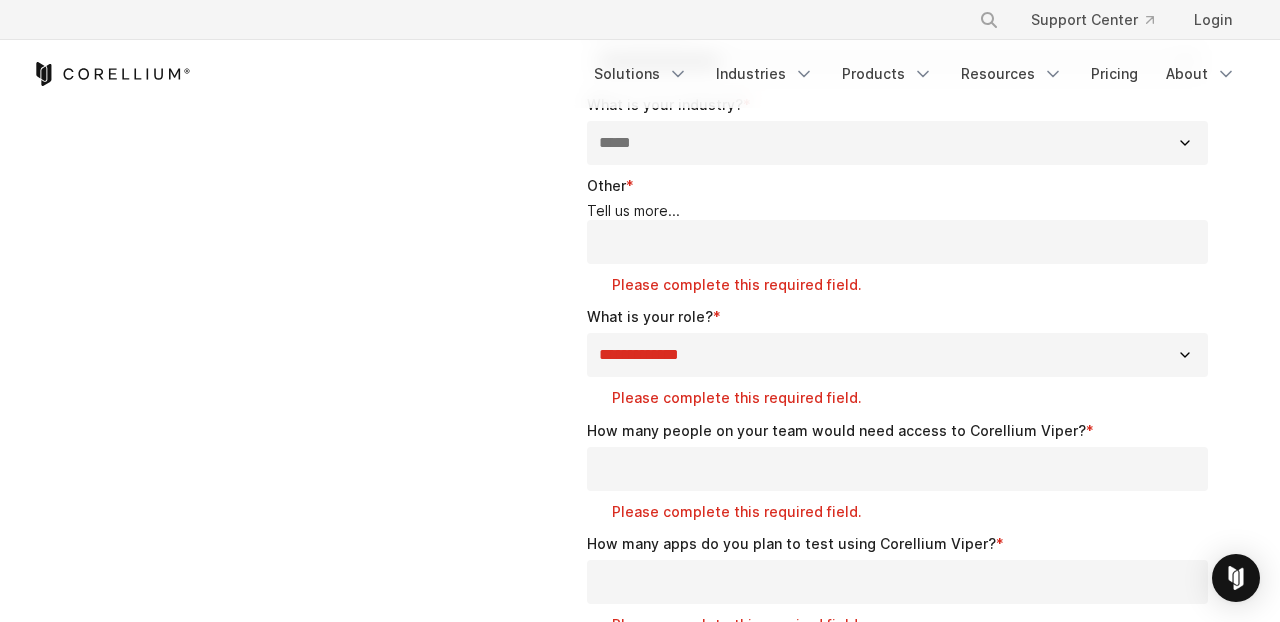 click on "Other *" at bounding box center (897, 242) 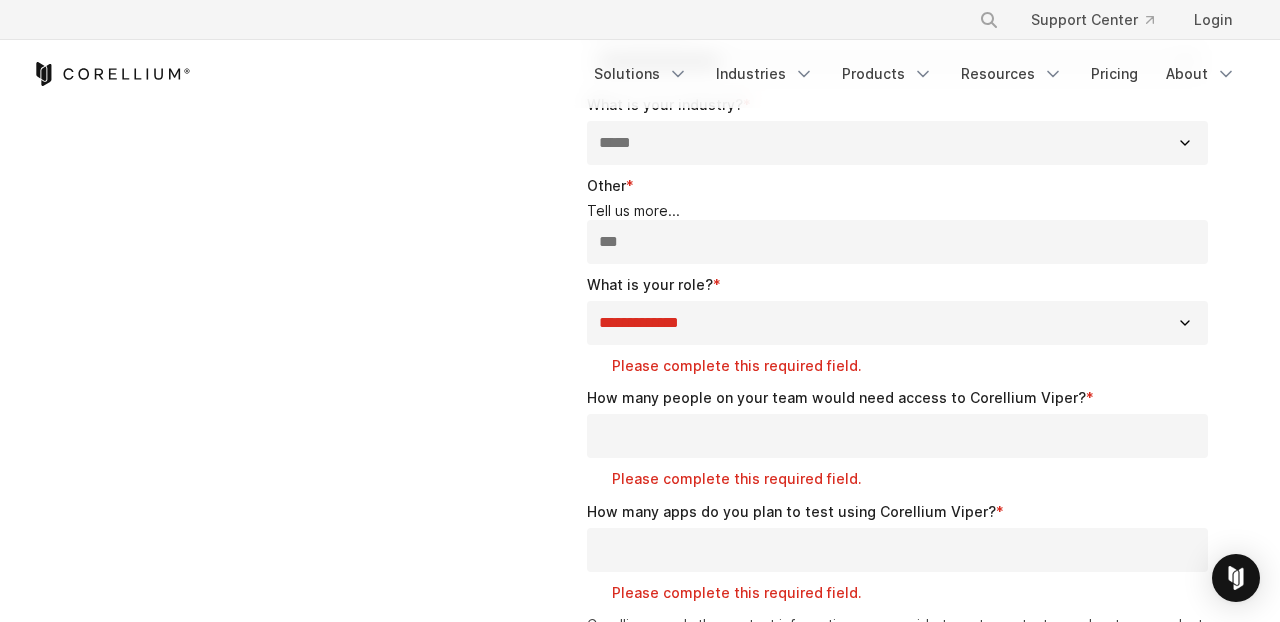 type on "***" 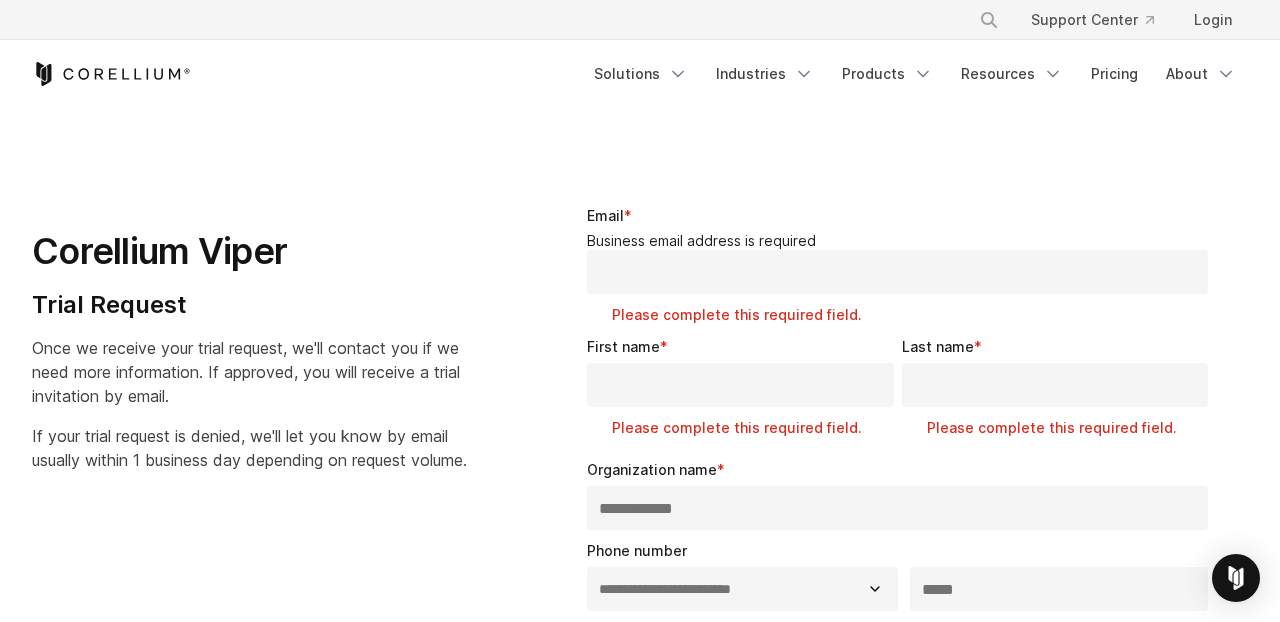 scroll, scrollTop: 0, scrollLeft: 0, axis: both 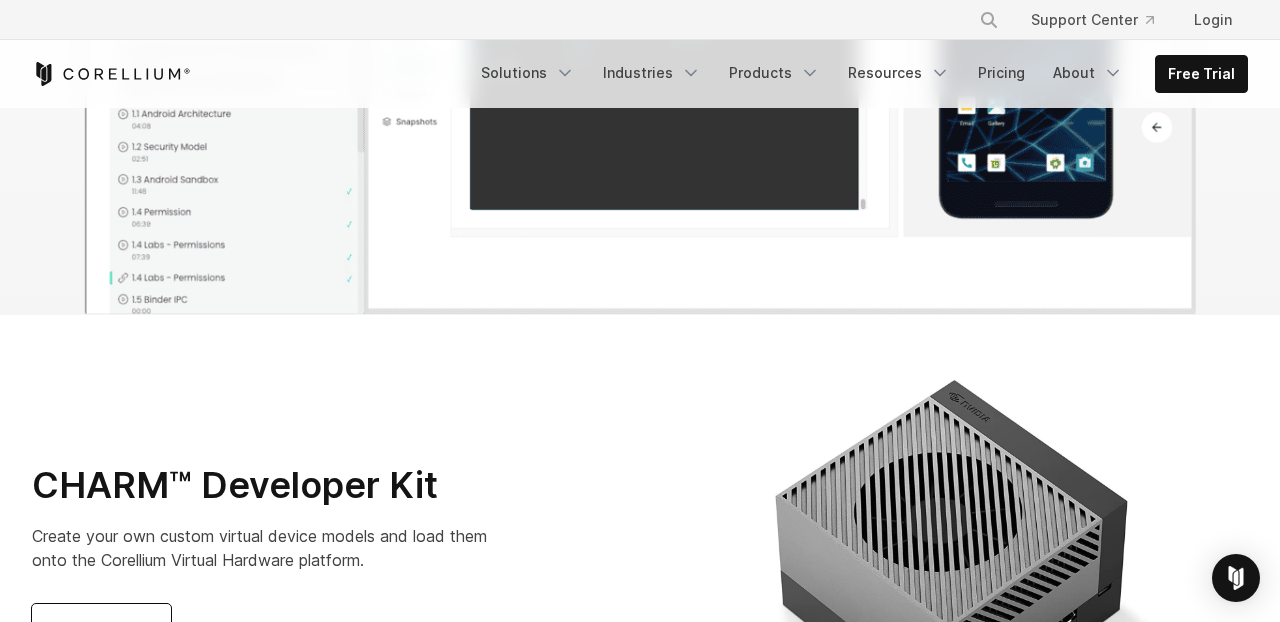 click on "Learn more" at bounding box center [640, -278] 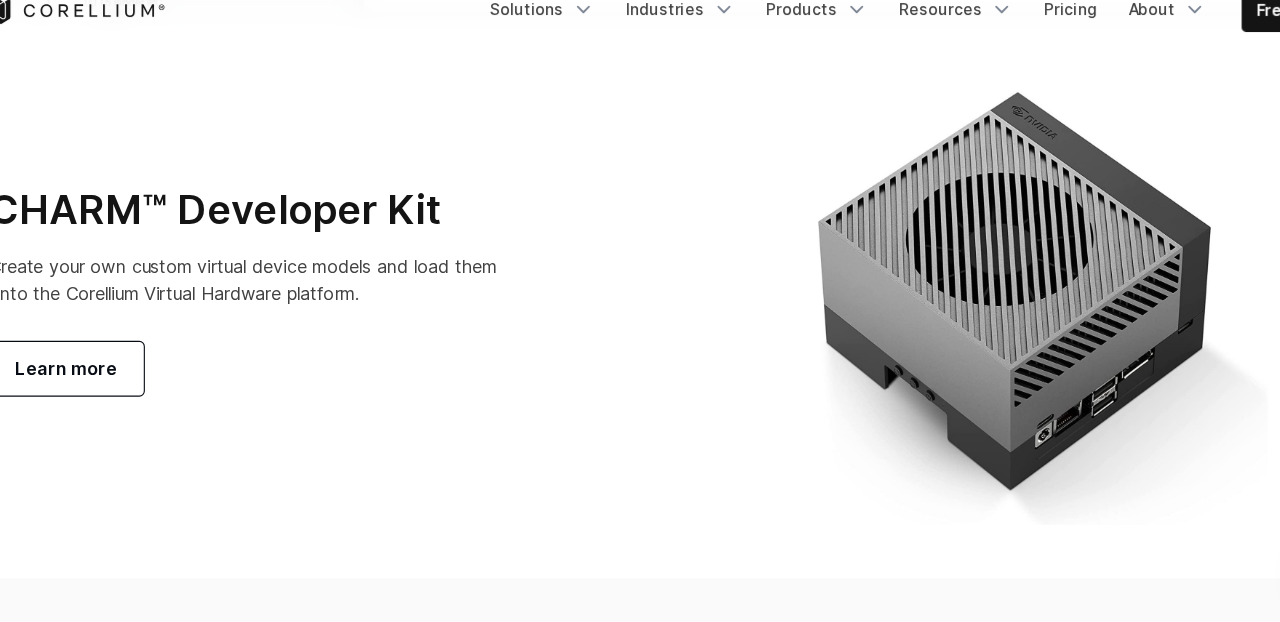 scroll, scrollTop: 7074, scrollLeft: 0, axis: vertical 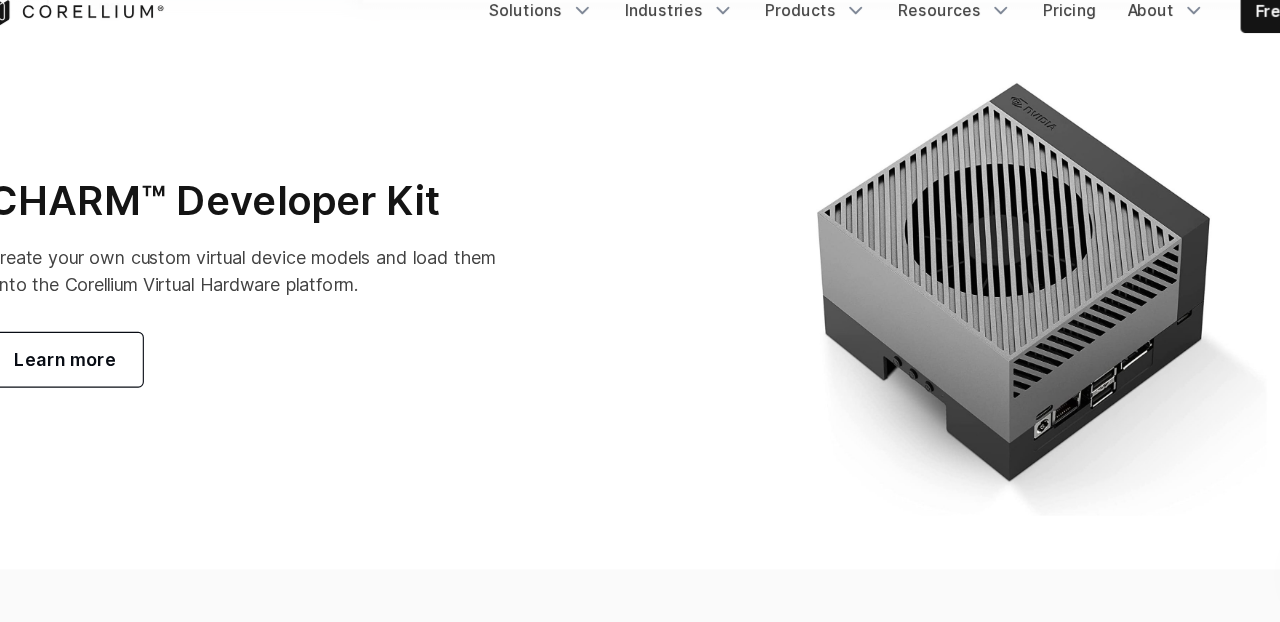 drag, startPoint x: 190, startPoint y: 96, endPoint x: 290, endPoint y: 145, distance: 111.35978 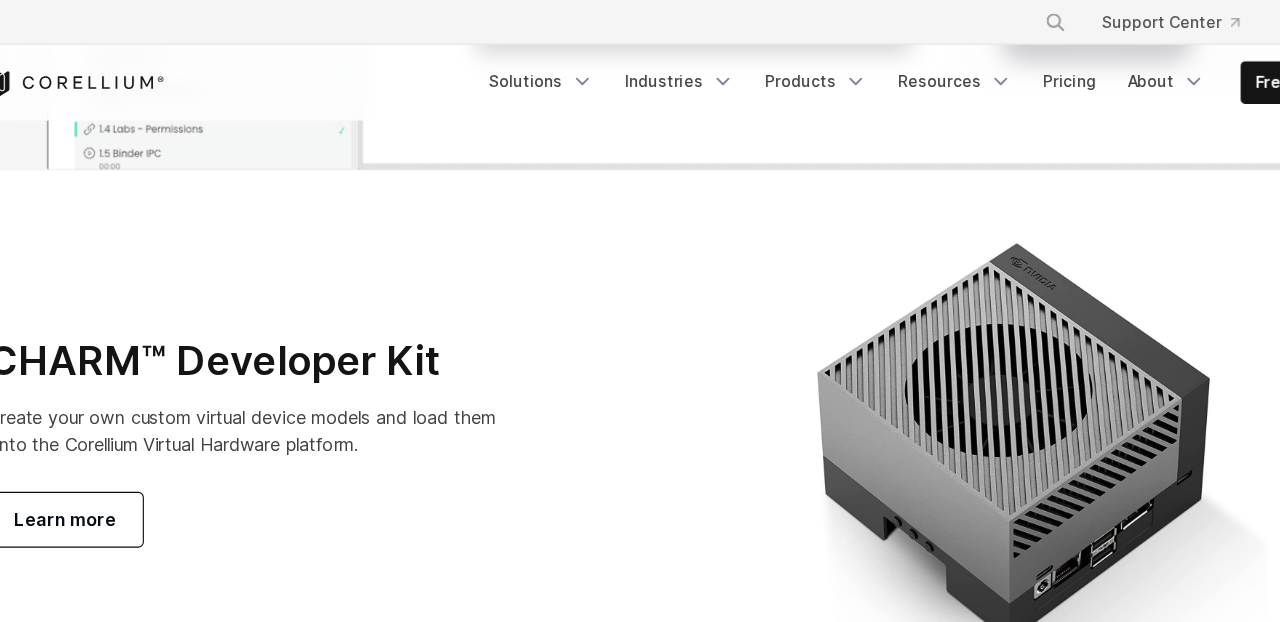 scroll, scrollTop: 6969, scrollLeft: 0, axis: vertical 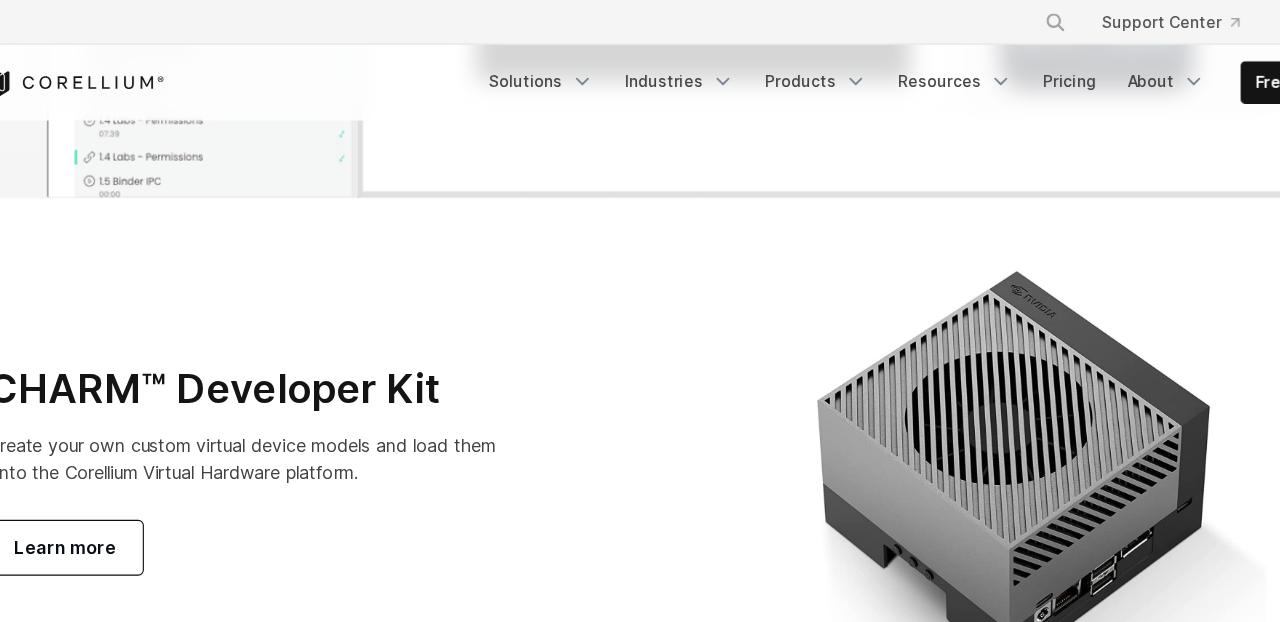 click on "Corellium Webplayer
Embed virtual mobile and IoT devices into your website and control the user experience.
Learn more" at bounding box center [640, -491] 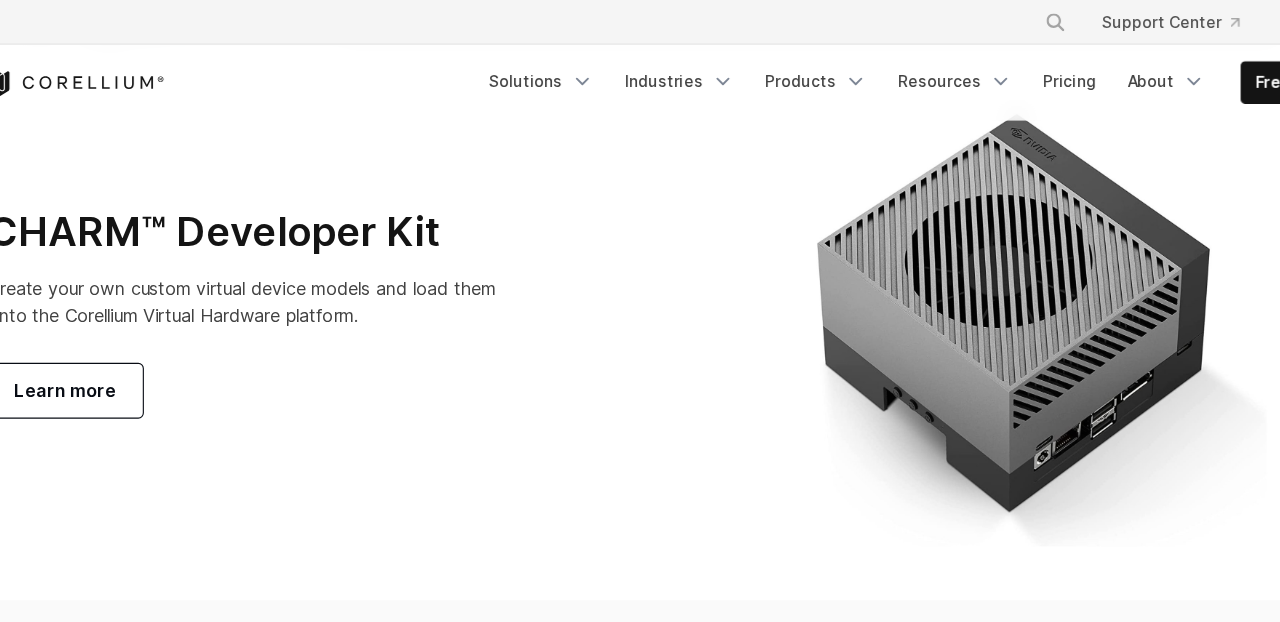 scroll, scrollTop: 6986, scrollLeft: 0, axis: vertical 